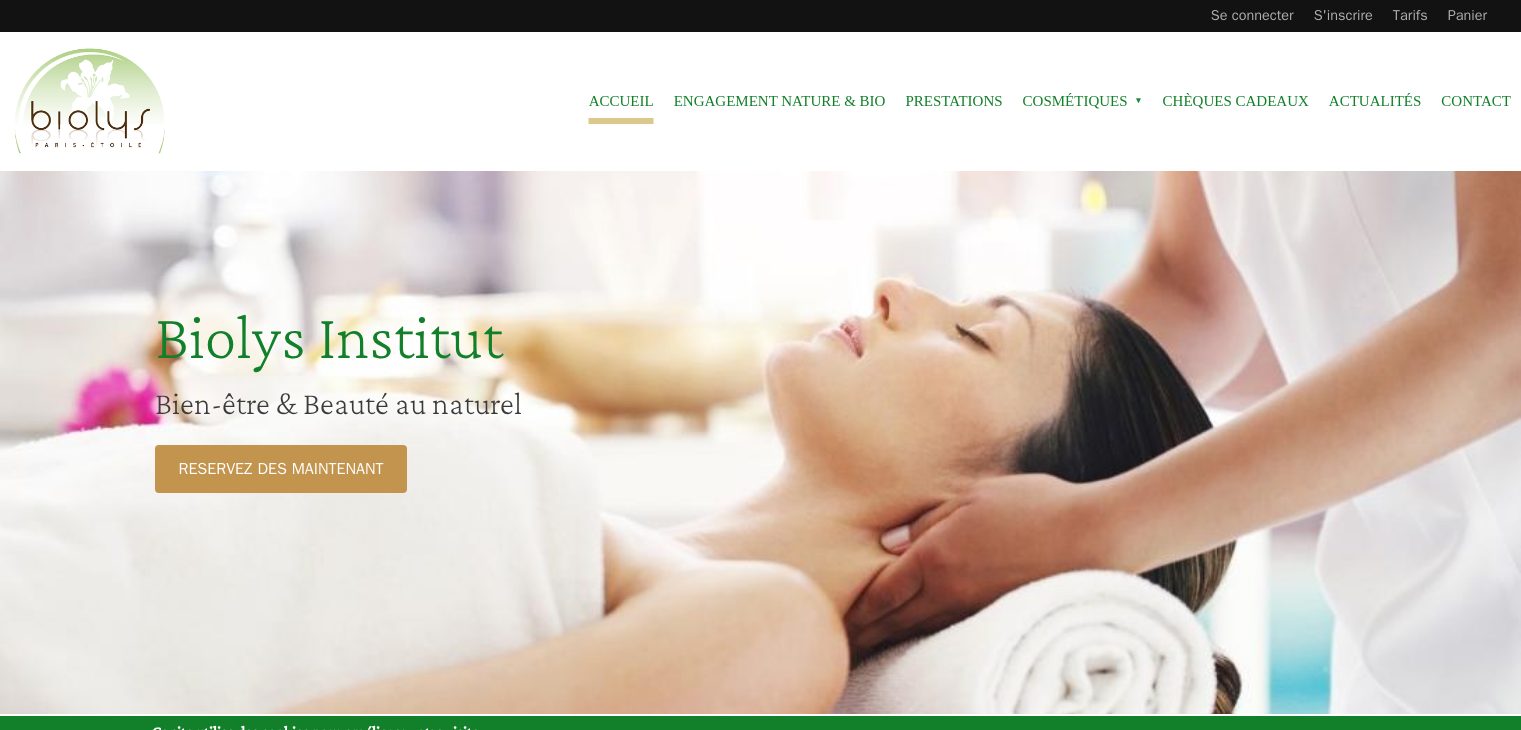 scroll, scrollTop: 0, scrollLeft: 0, axis: both 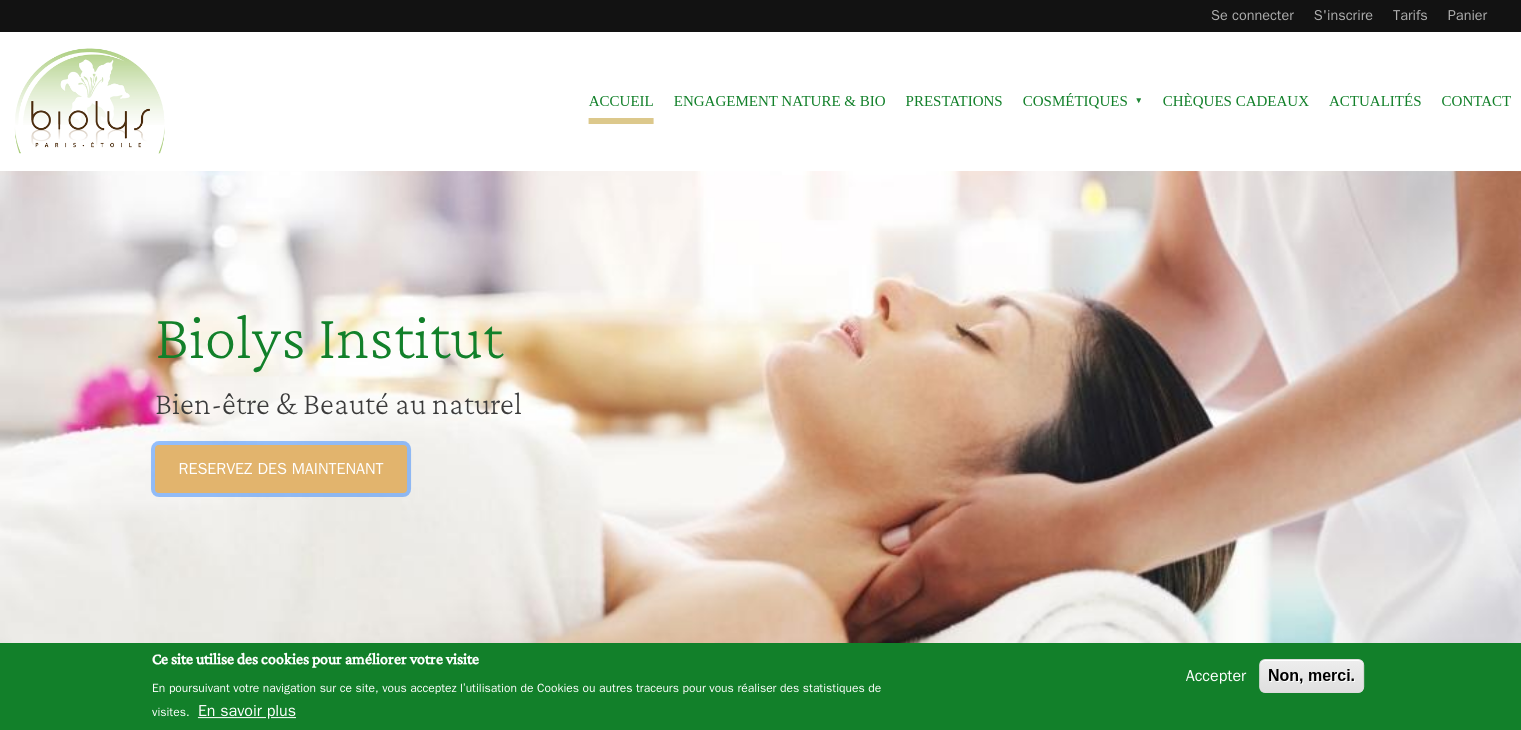 click on "RESERVEZ DES MAINTENANT" at bounding box center [281, 469] 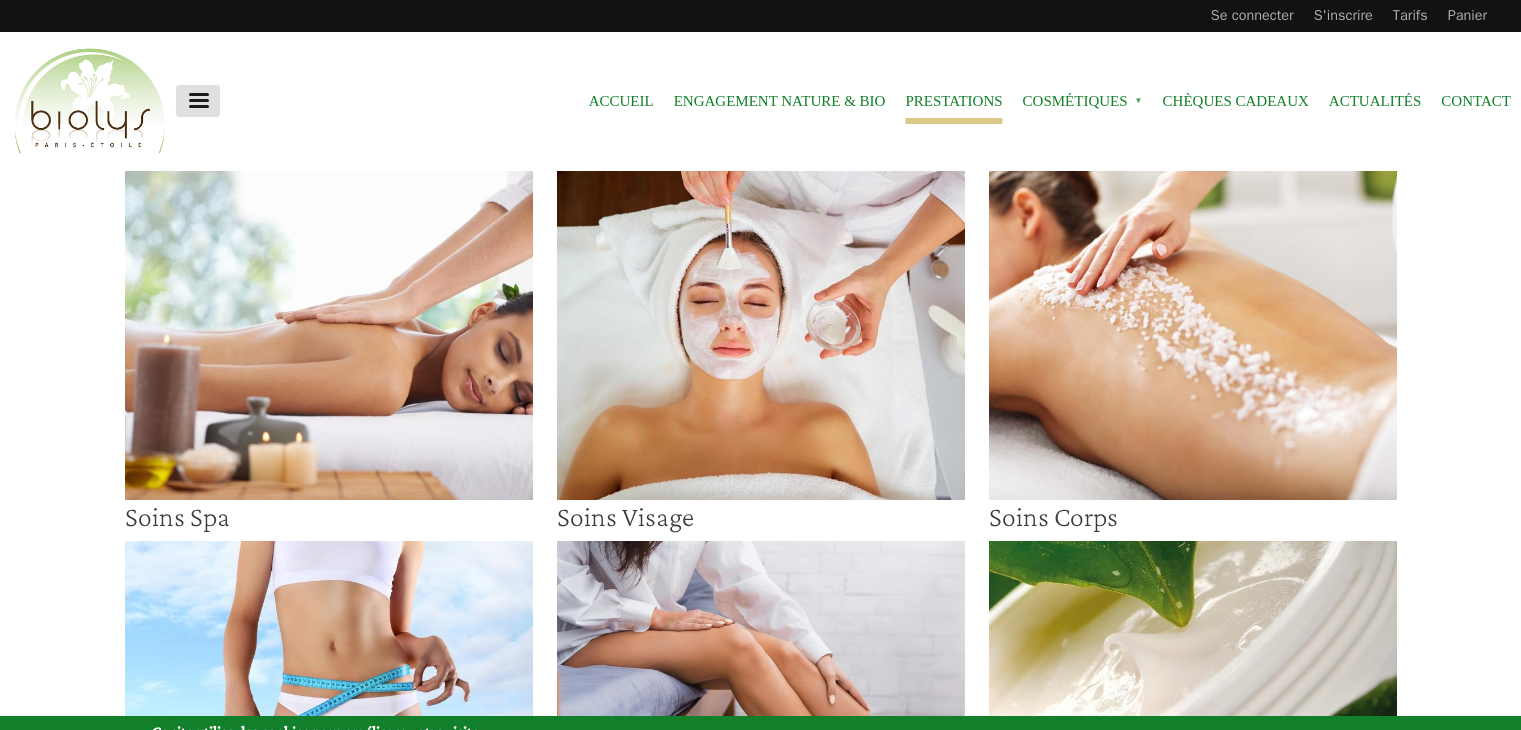 scroll, scrollTop: 0, scrollLeft: 0, axis: both 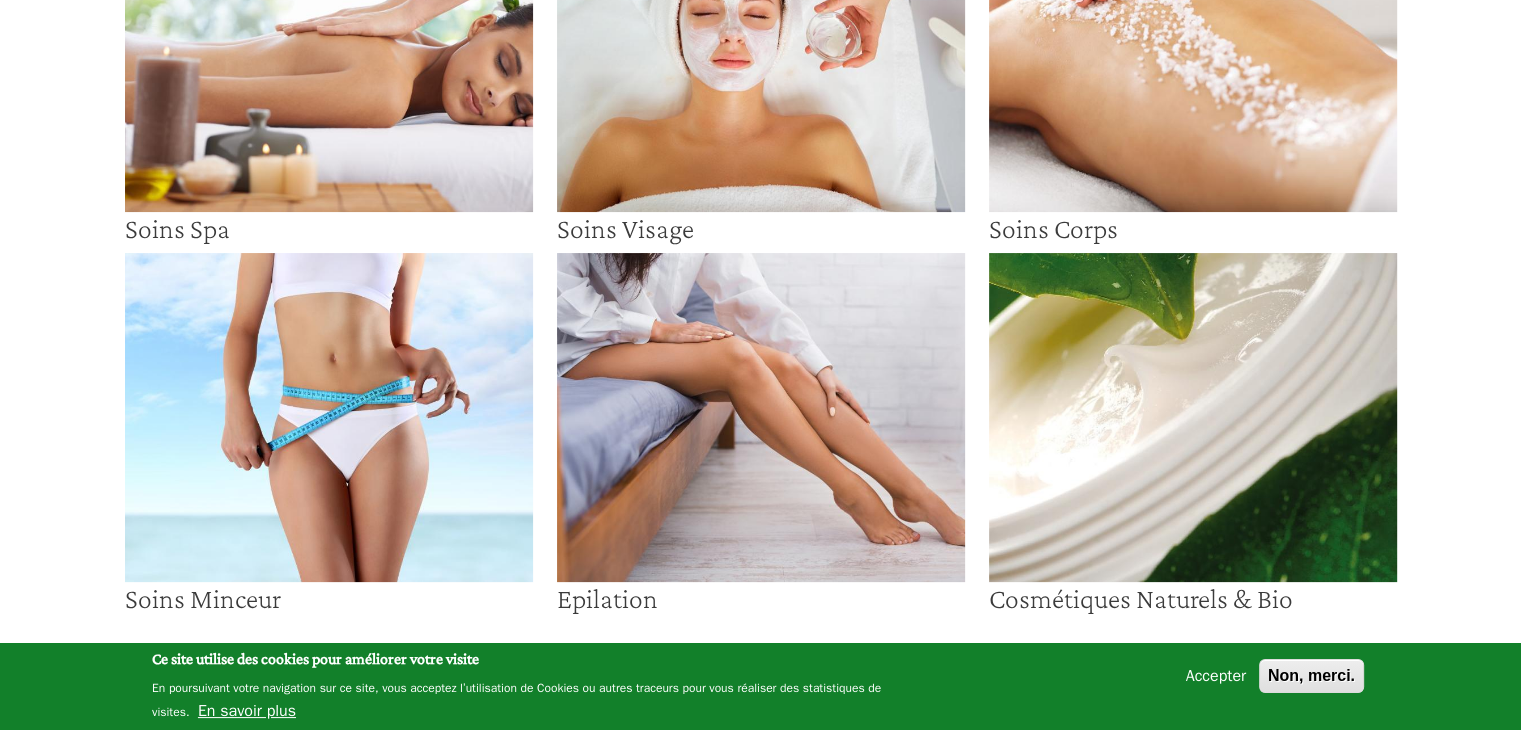 click at bounding box center (329, 417) 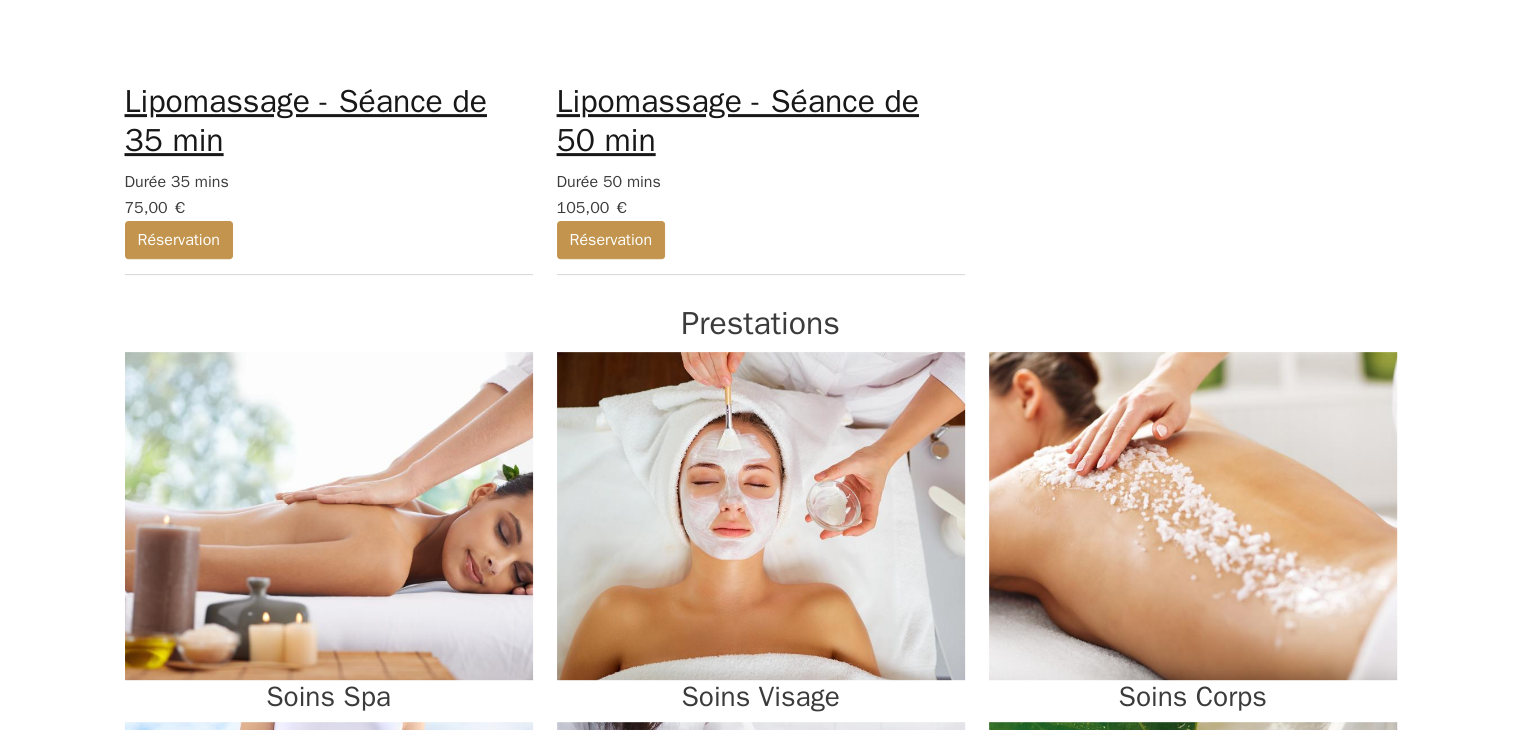 scroll, scrollTop: 699, scrollLeft: 0, axis: vertical 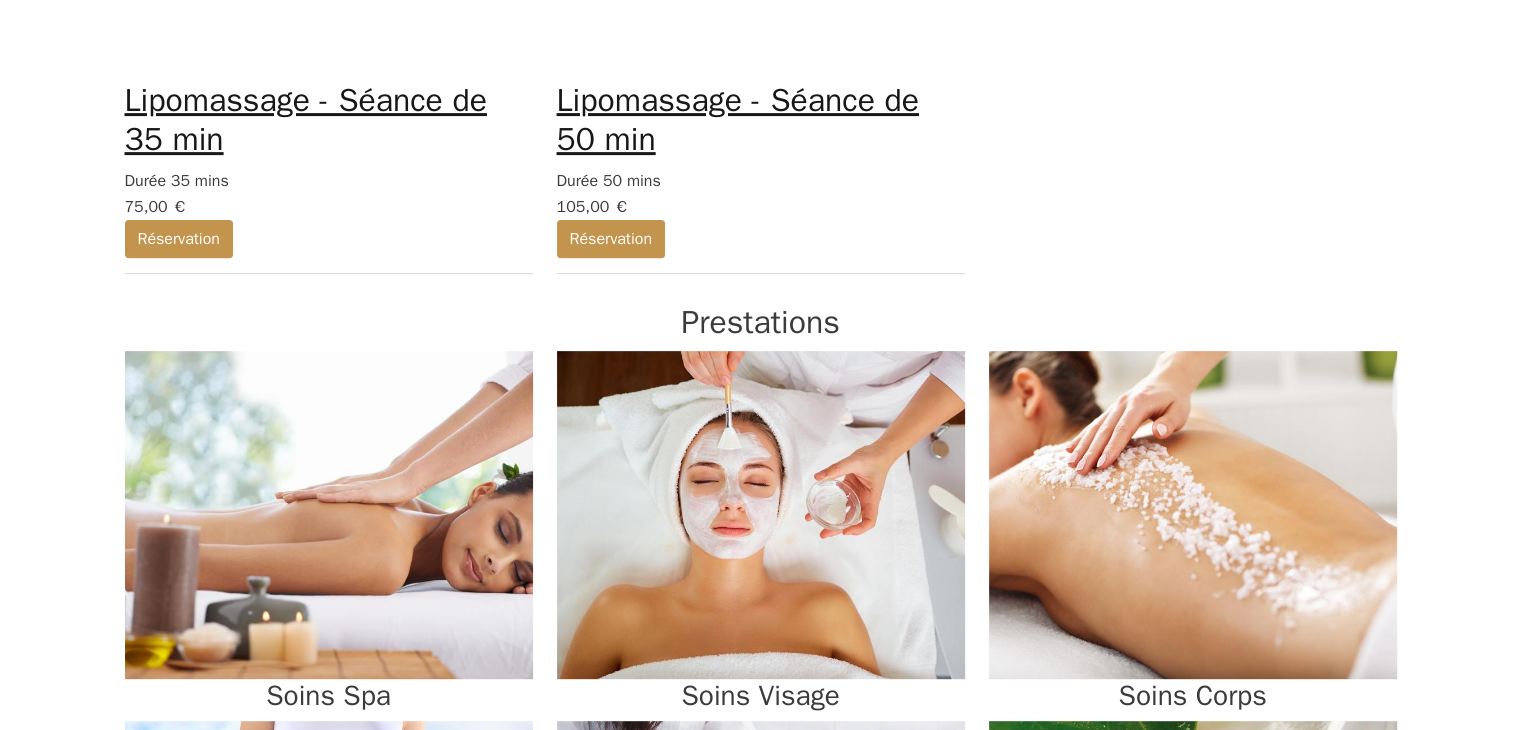 click on "Lipomassage - Séance de 50 min" at bounding box center [738, 119] 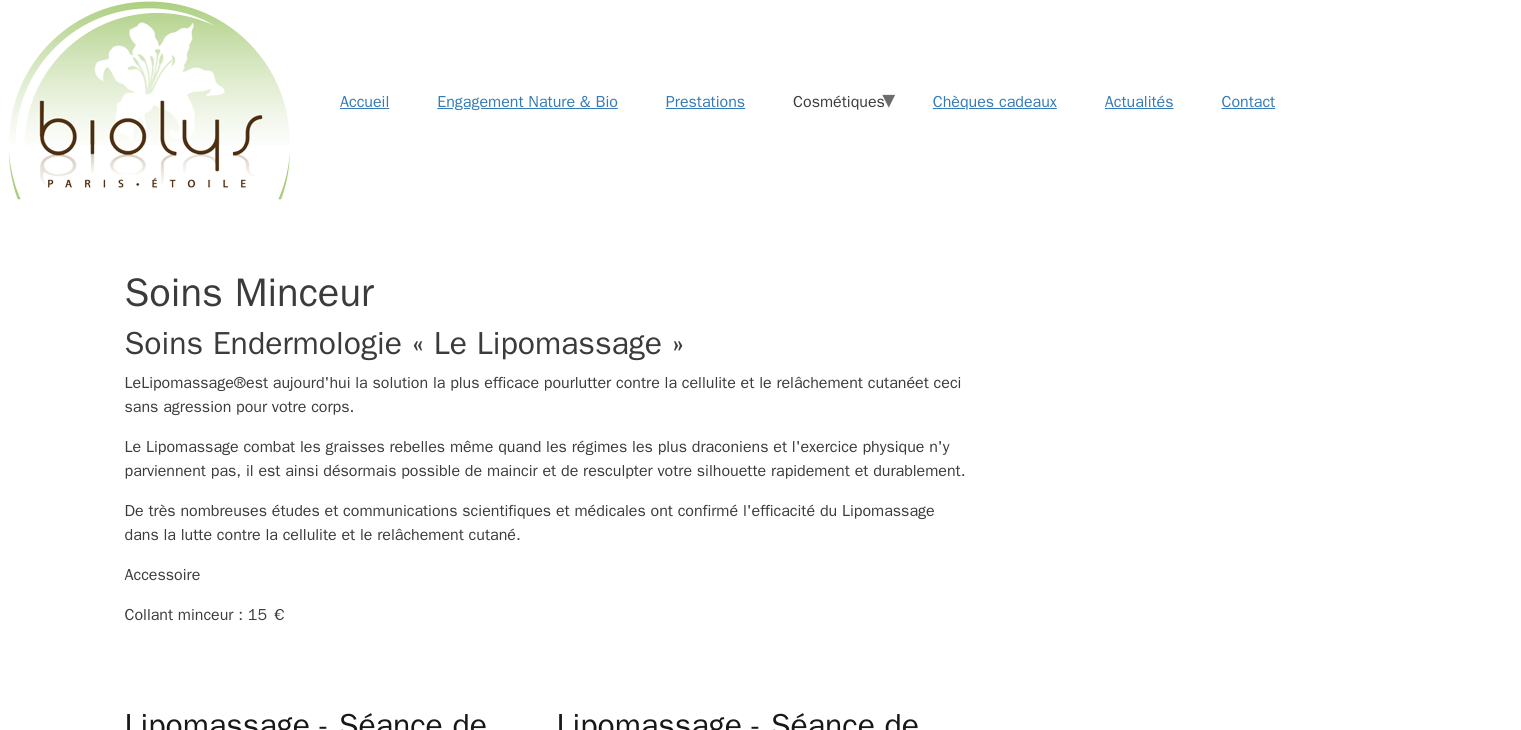scroll, scrollTop: 0, scrollLeft: 0, axis: both 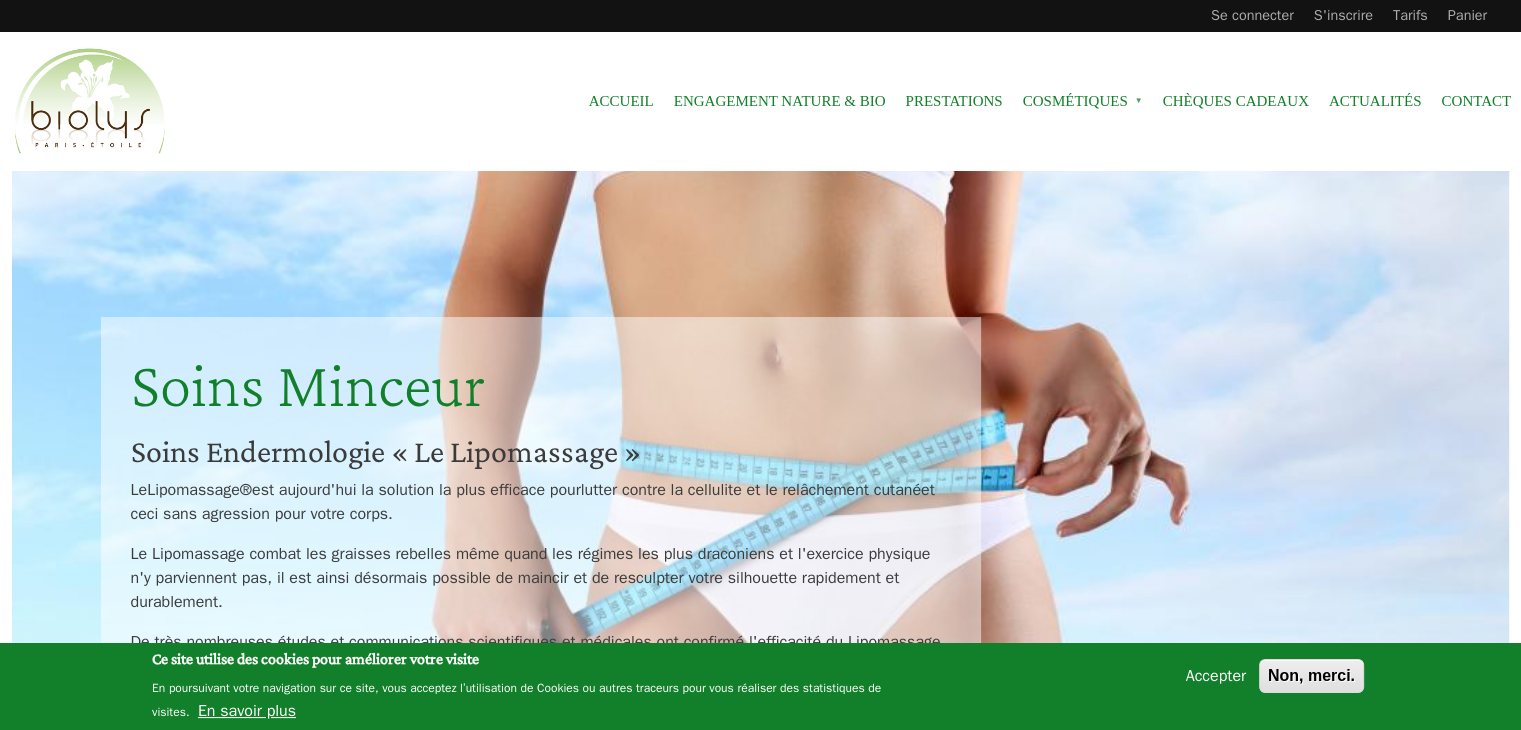 click on "Prestations" at bounding box center (953, 101) 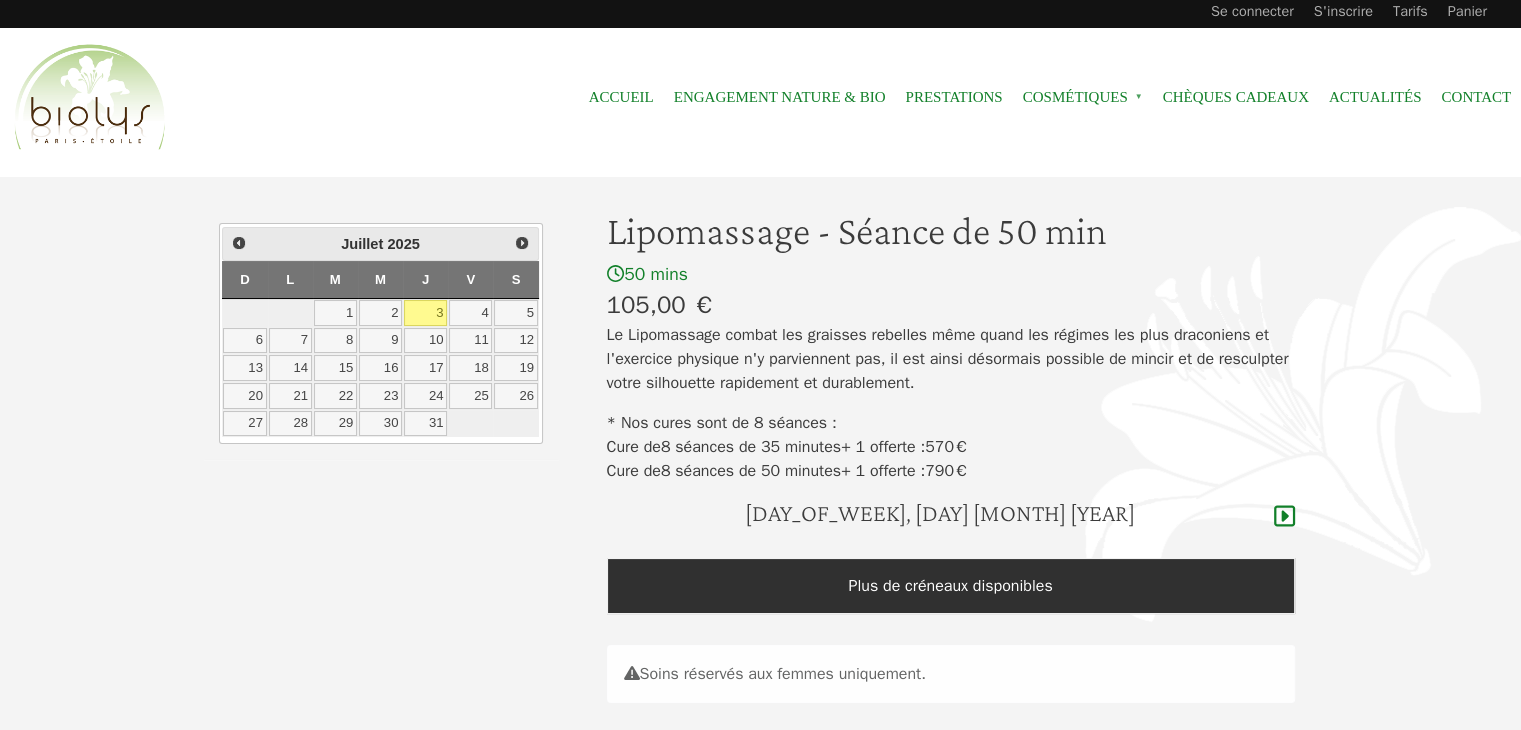 scroll, scrollTop: 0, scrollLeft: 0, axis: both 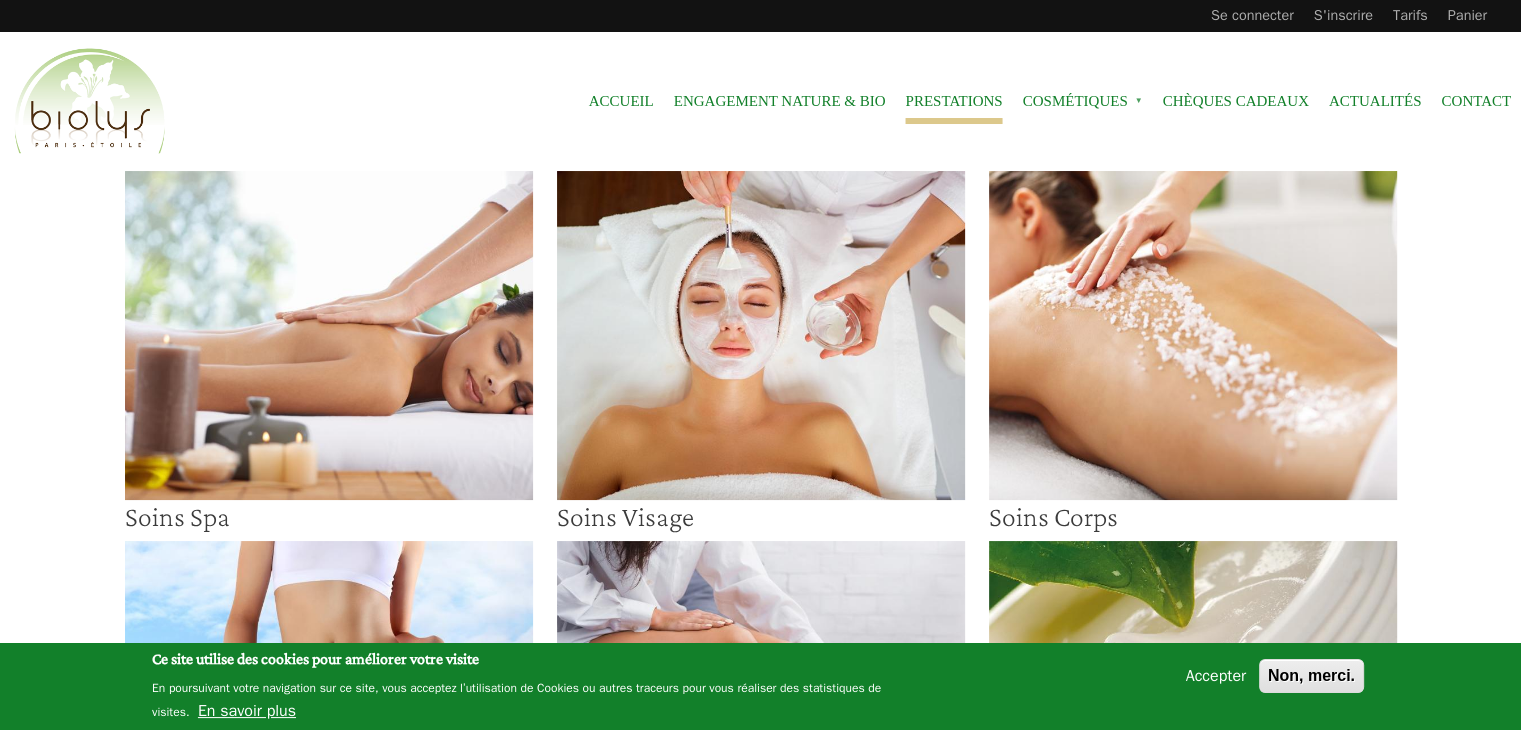 click at bounding box center [329, 335] 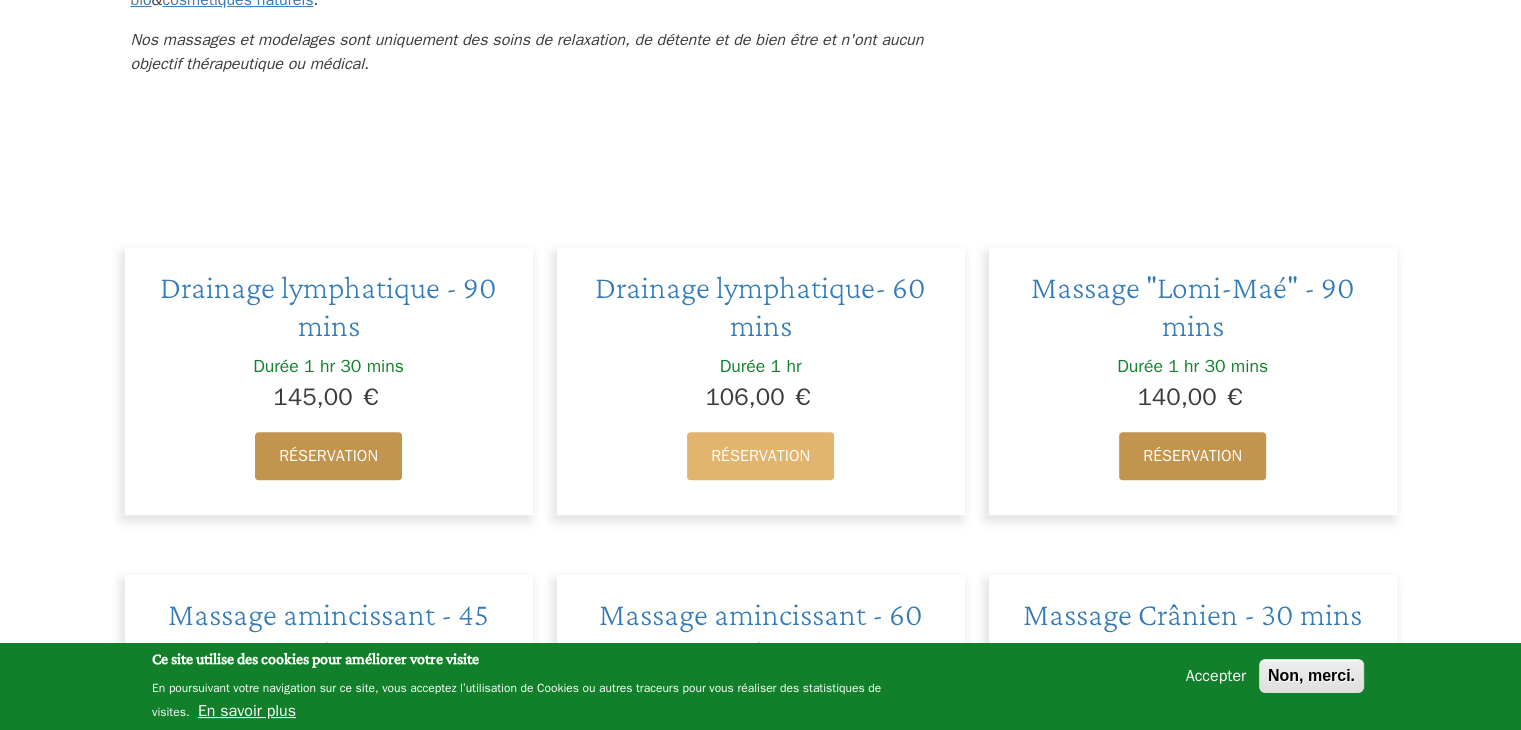scroll, scrollTop: 596, scrollLeft: 0, axis: vertical 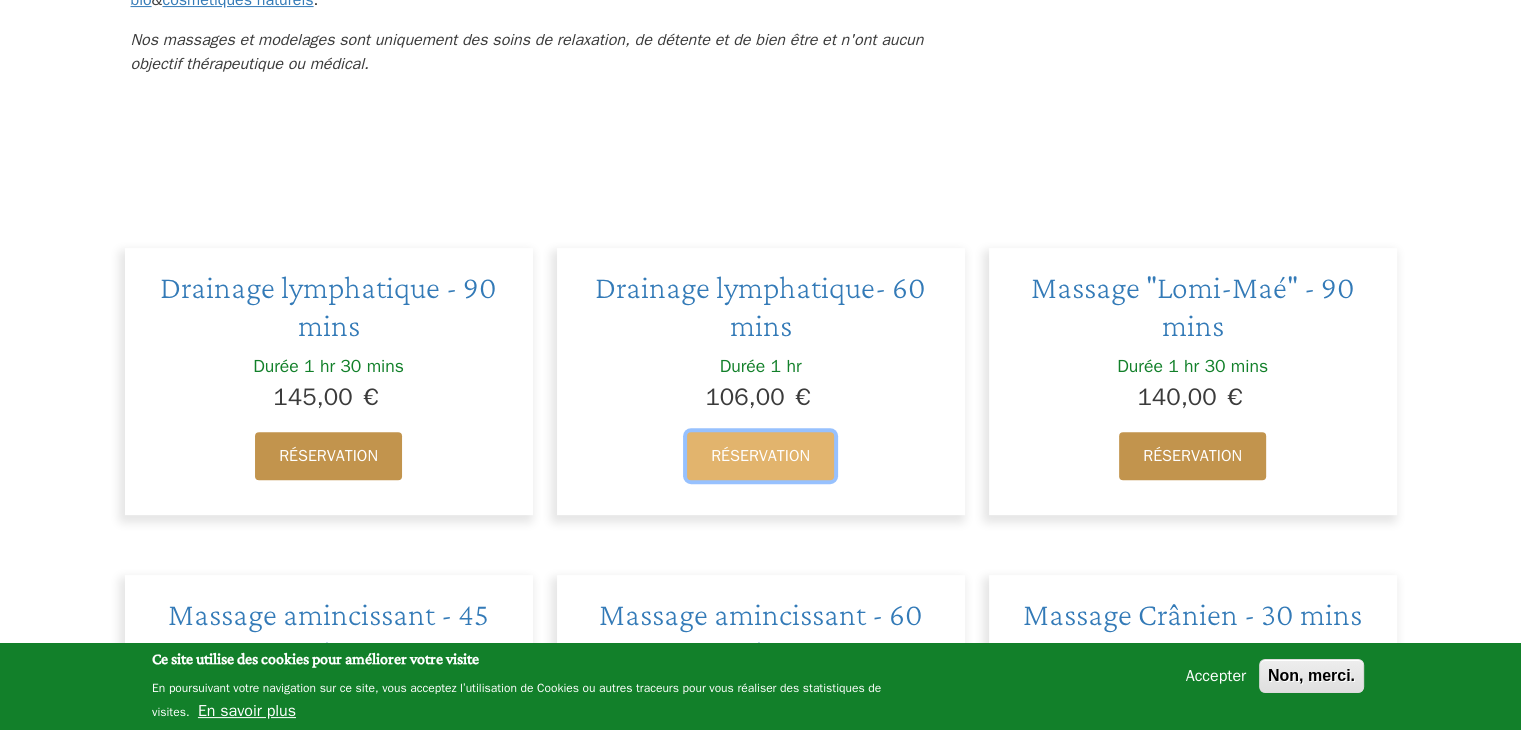 click on "Réservation" at bounding box center [760, 456] 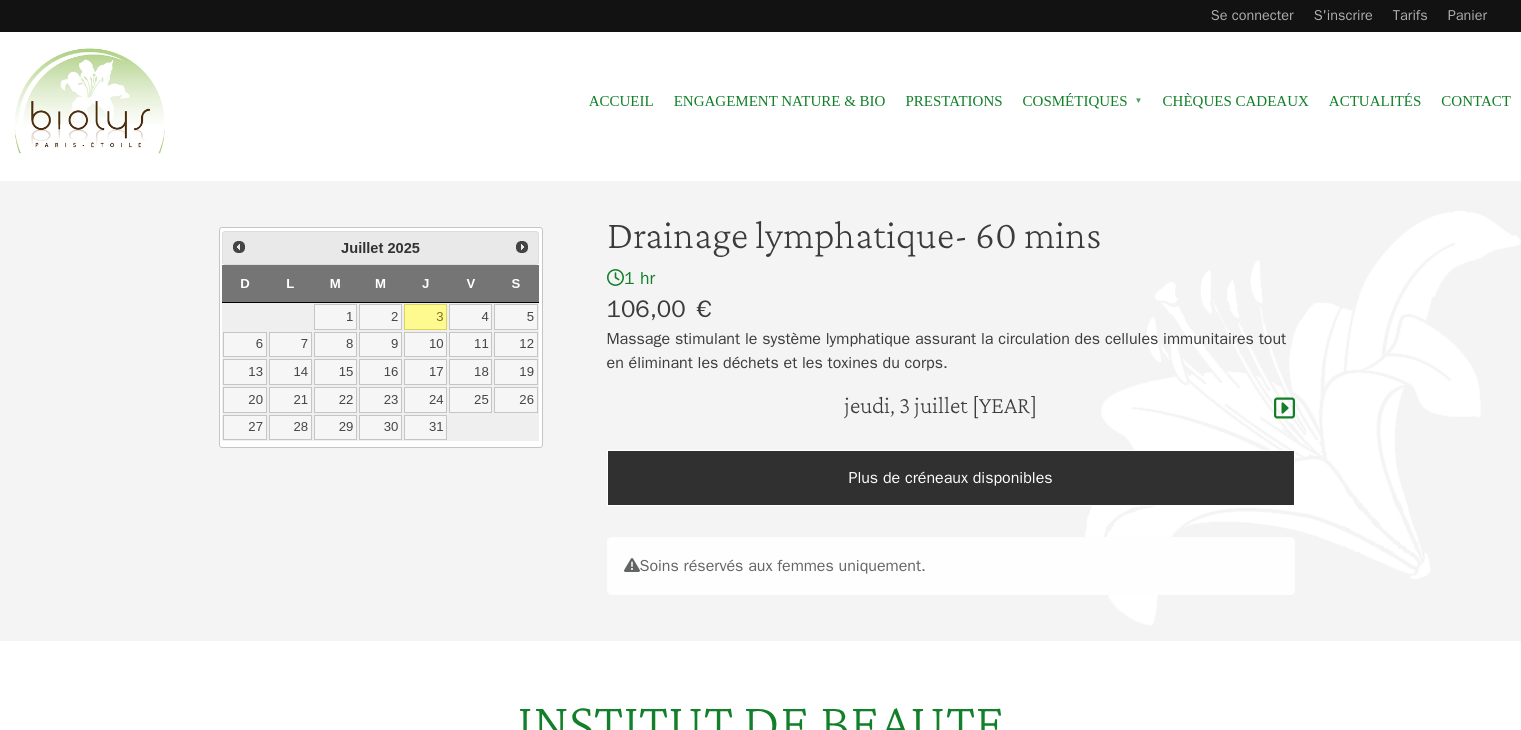 scroll, scrollTop: 0, scrollLeft: 0, axis: both 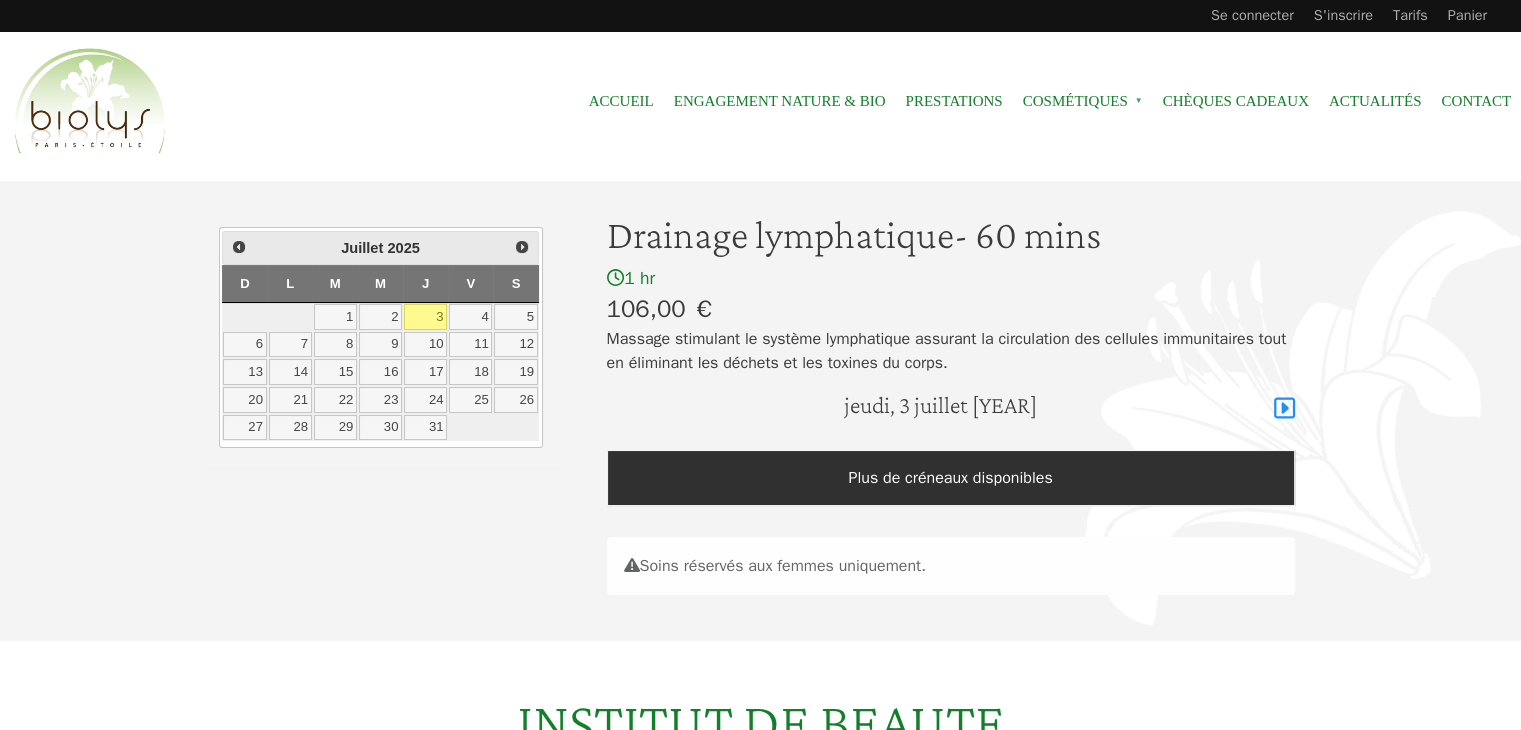 click at bounding box center (1284, 408) 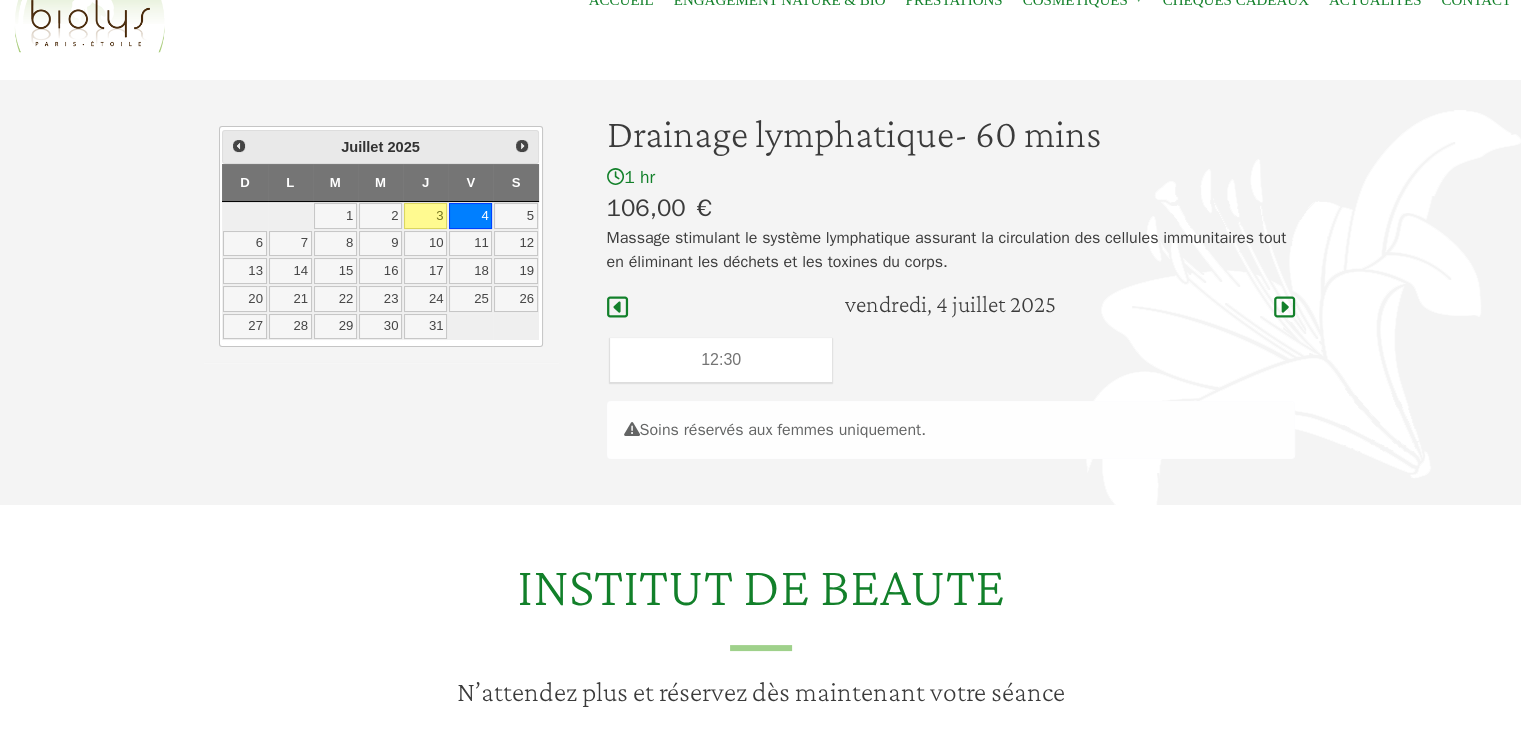 scroll, scrollTop: 100, scrollLeft: 0, axis: vertical 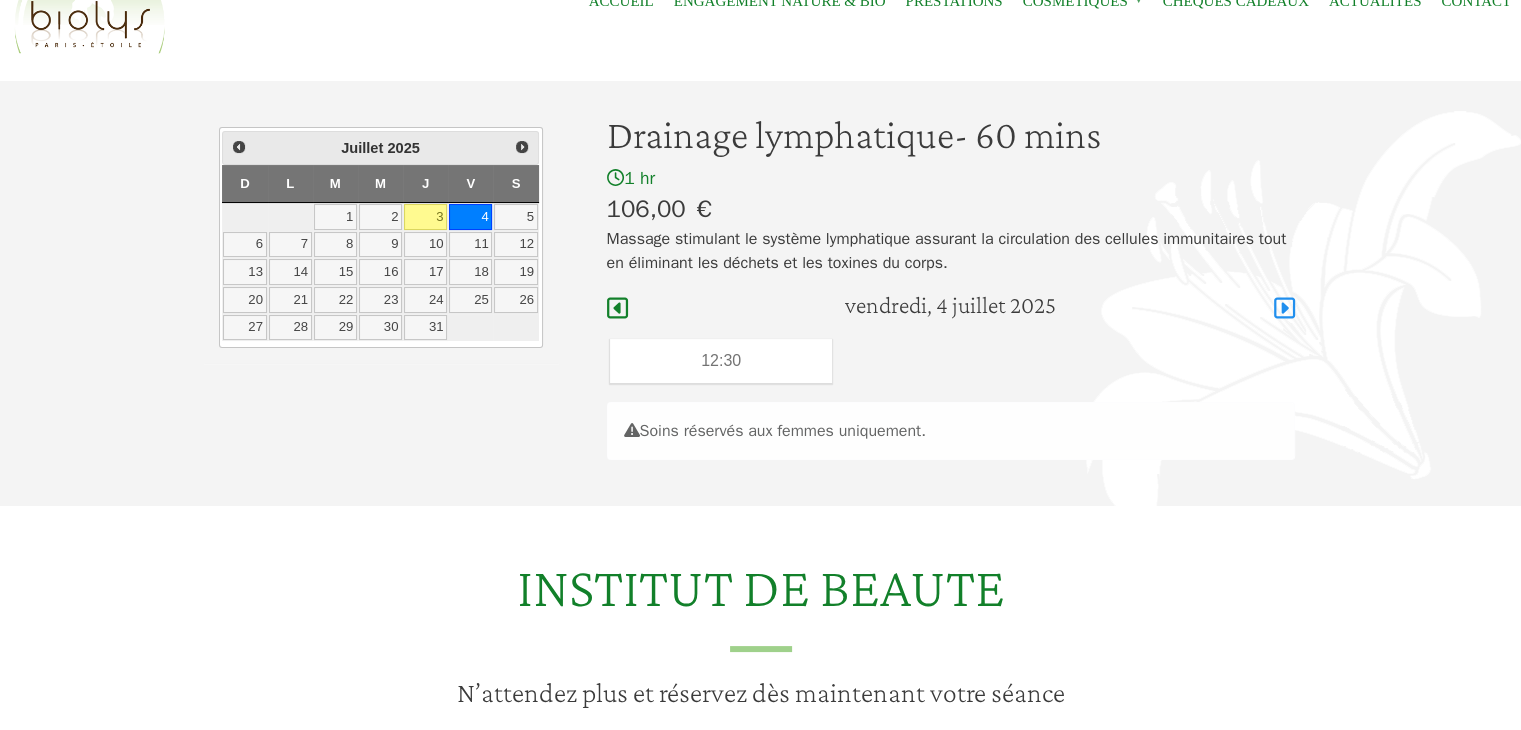 click at bounding box center [1284, 308] 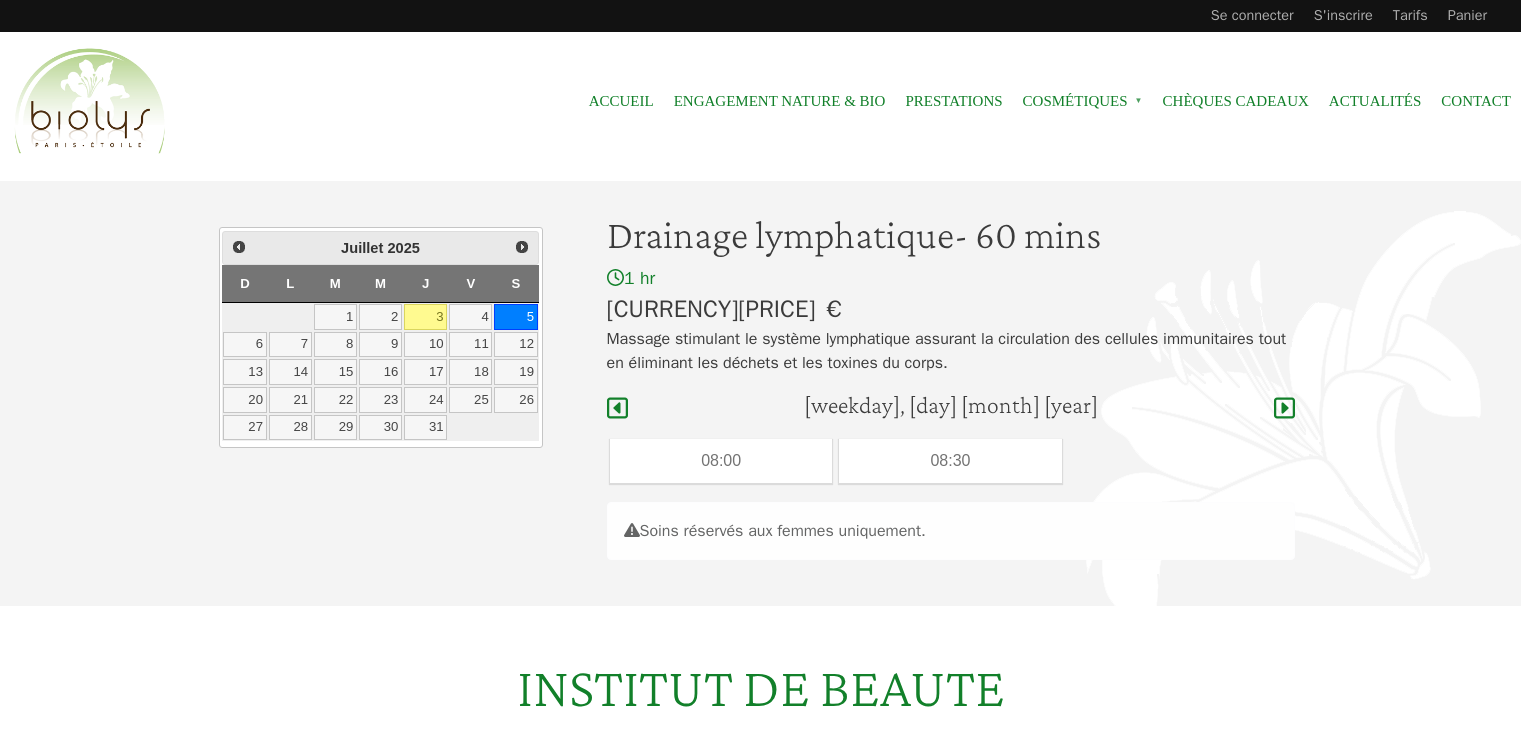 scroll, scrollTop: 0, scrollLeft: 0, axis: both 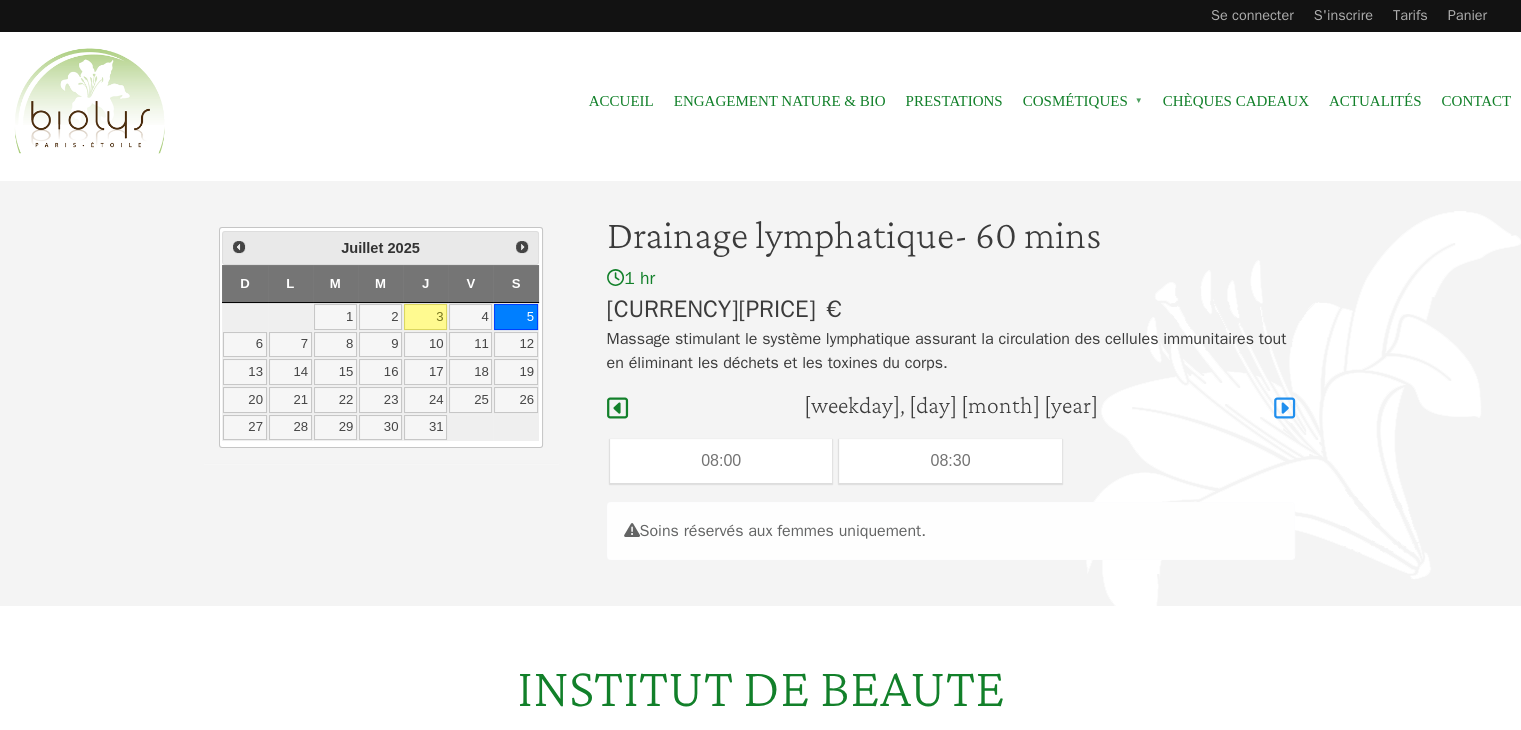 click at bounding box center [1284, 408] 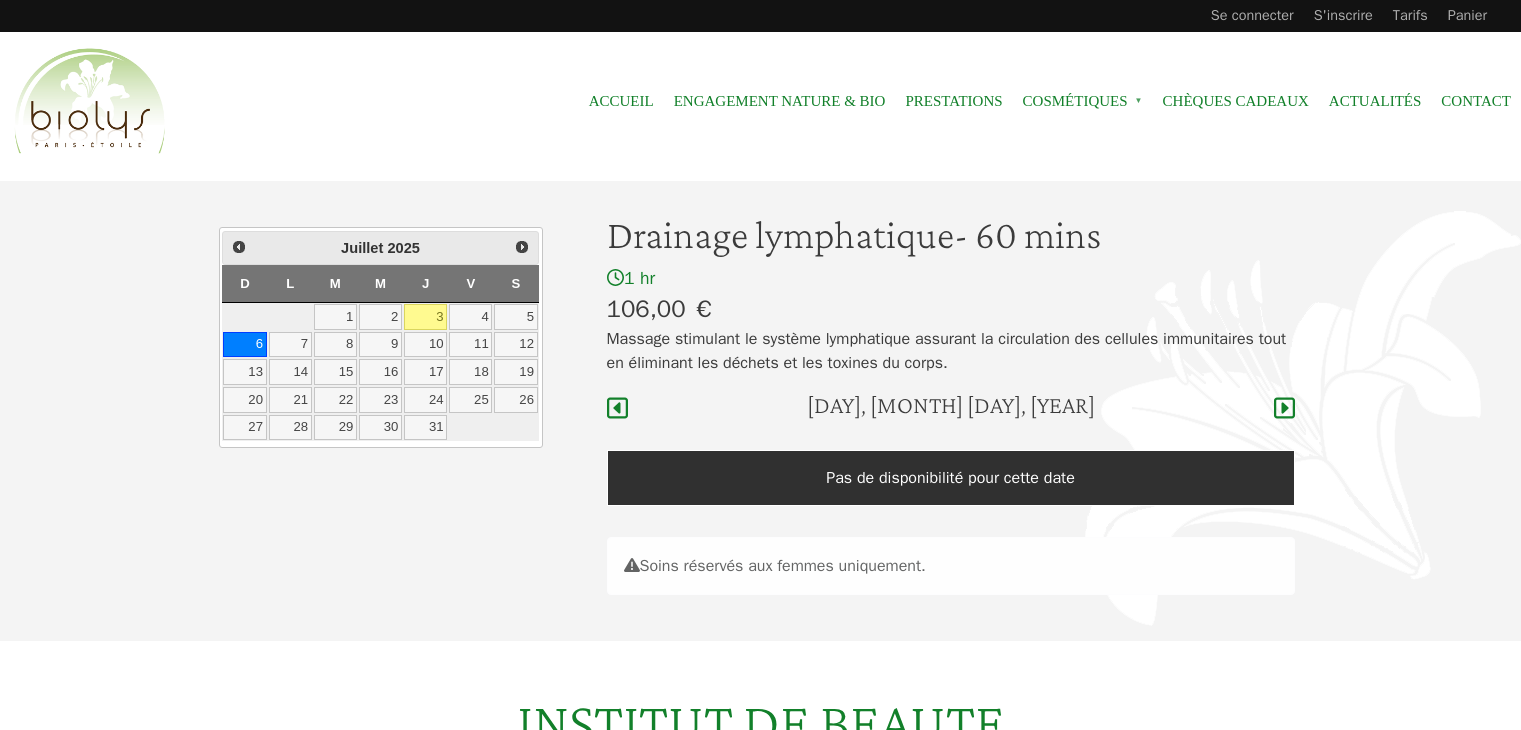 scroll, scrollTop: 0, scrollLeft: 0, axis: both 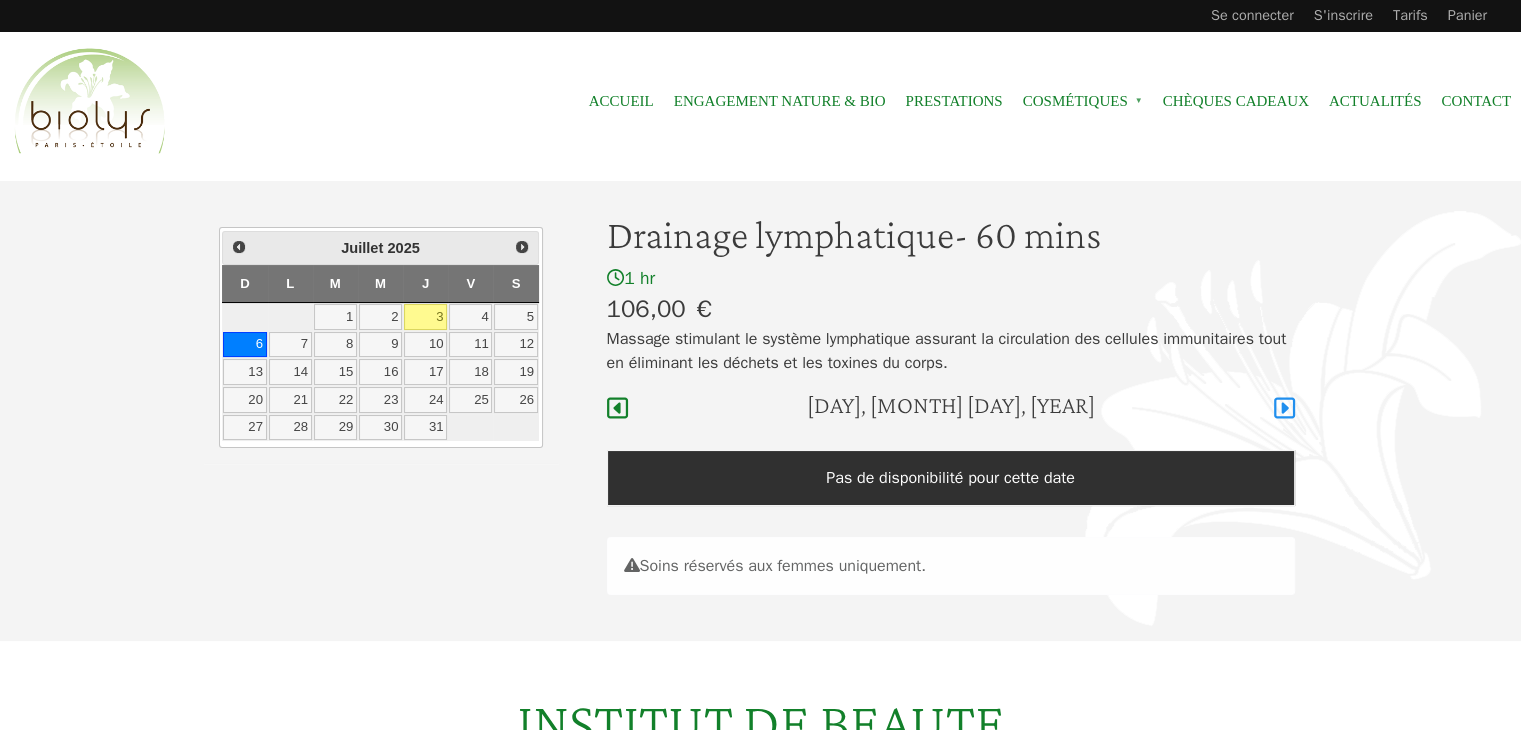 click at bounding box center (1284, 408) 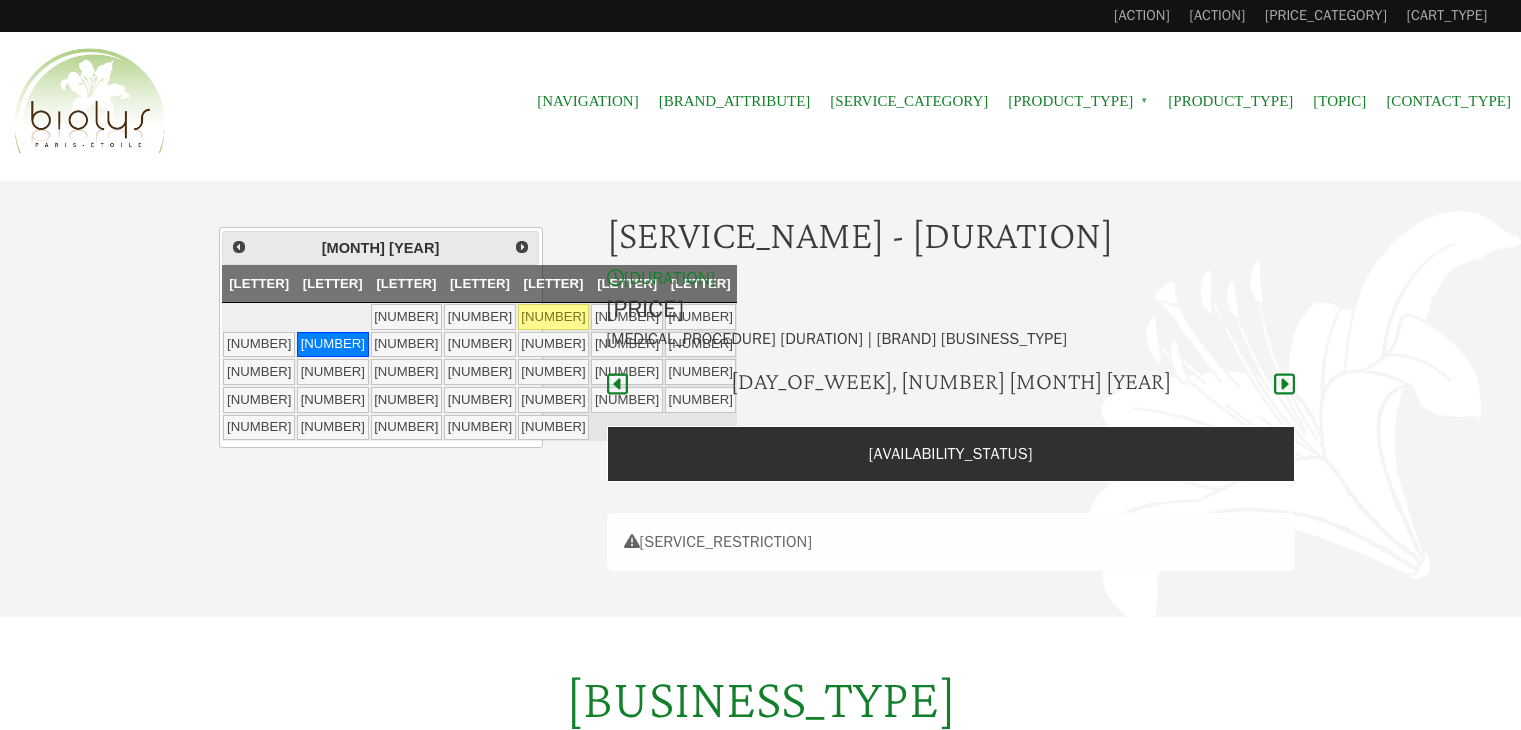 scroll, scrollTop: 0, scrollLeft: 0, axis: both 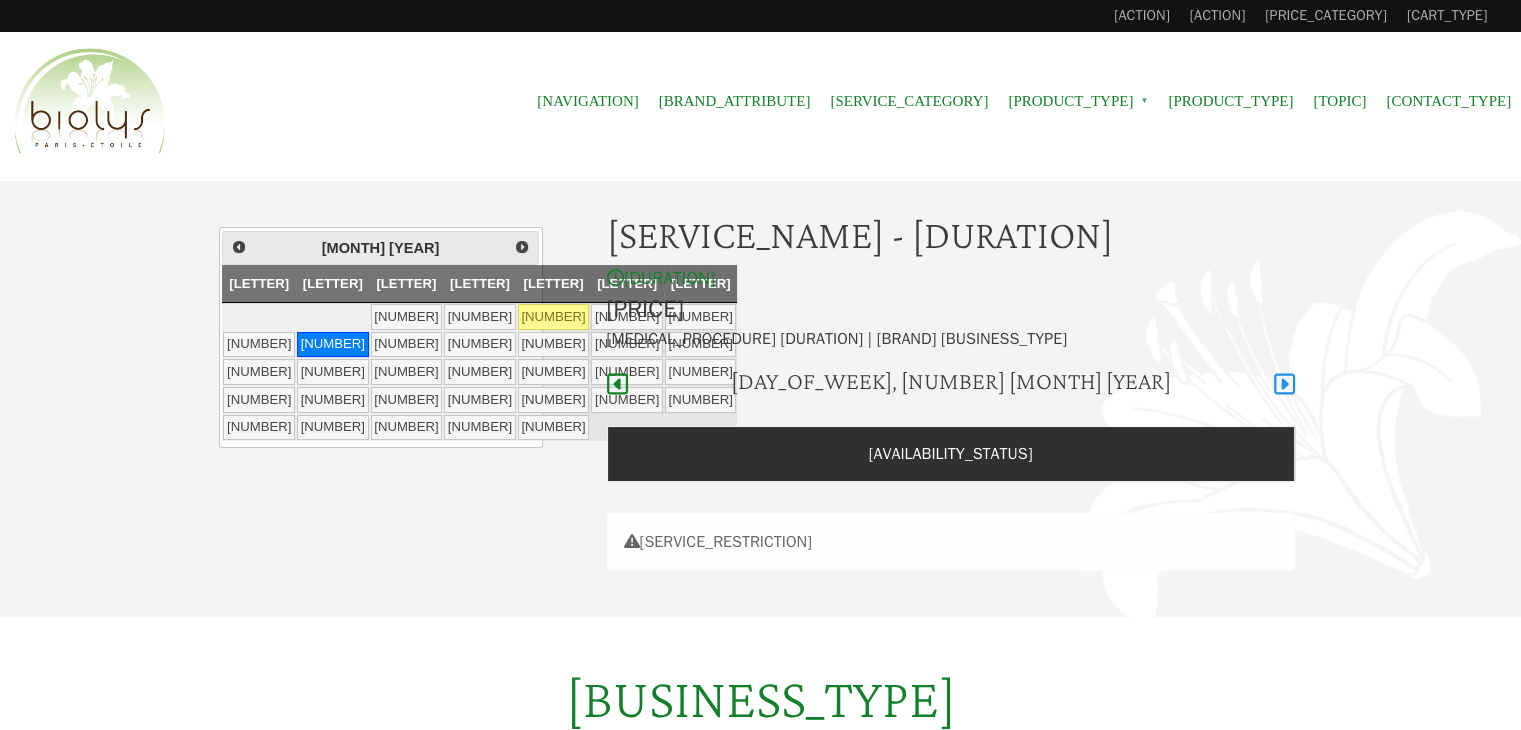 click at bounding box center (1284, 384) 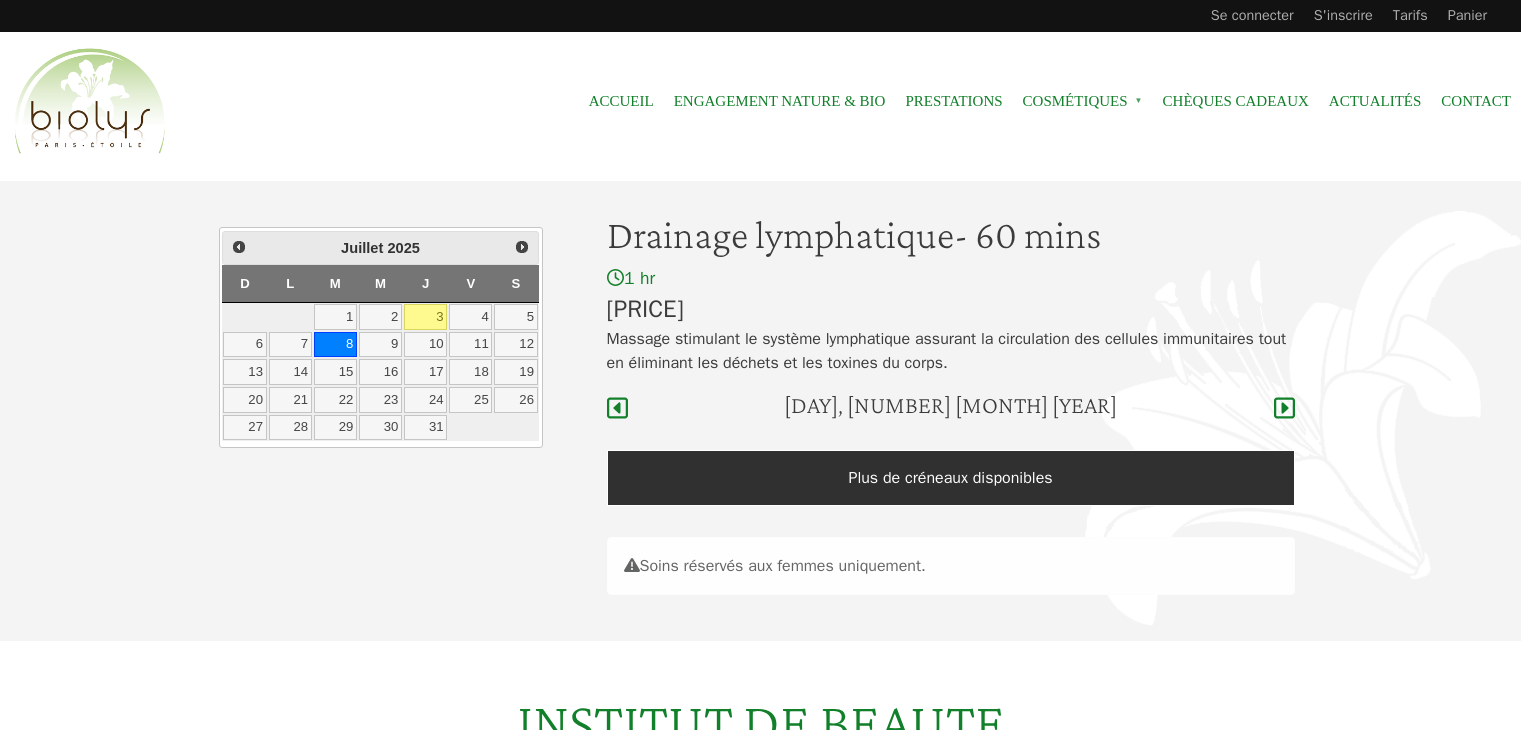 scroll, scrollTop: 0, scrollLeft: 0, axis: both 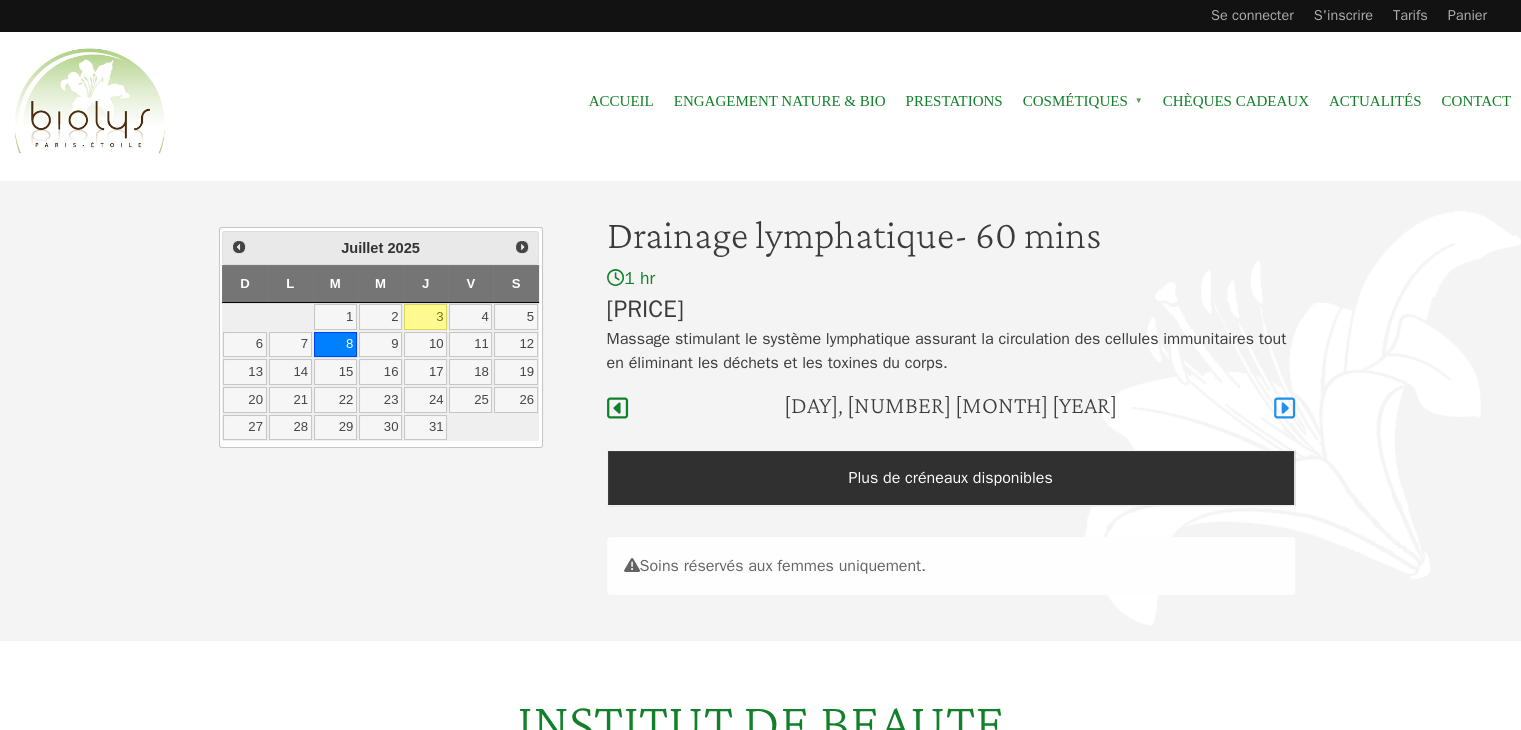 click at bounding box center [1284, 408] 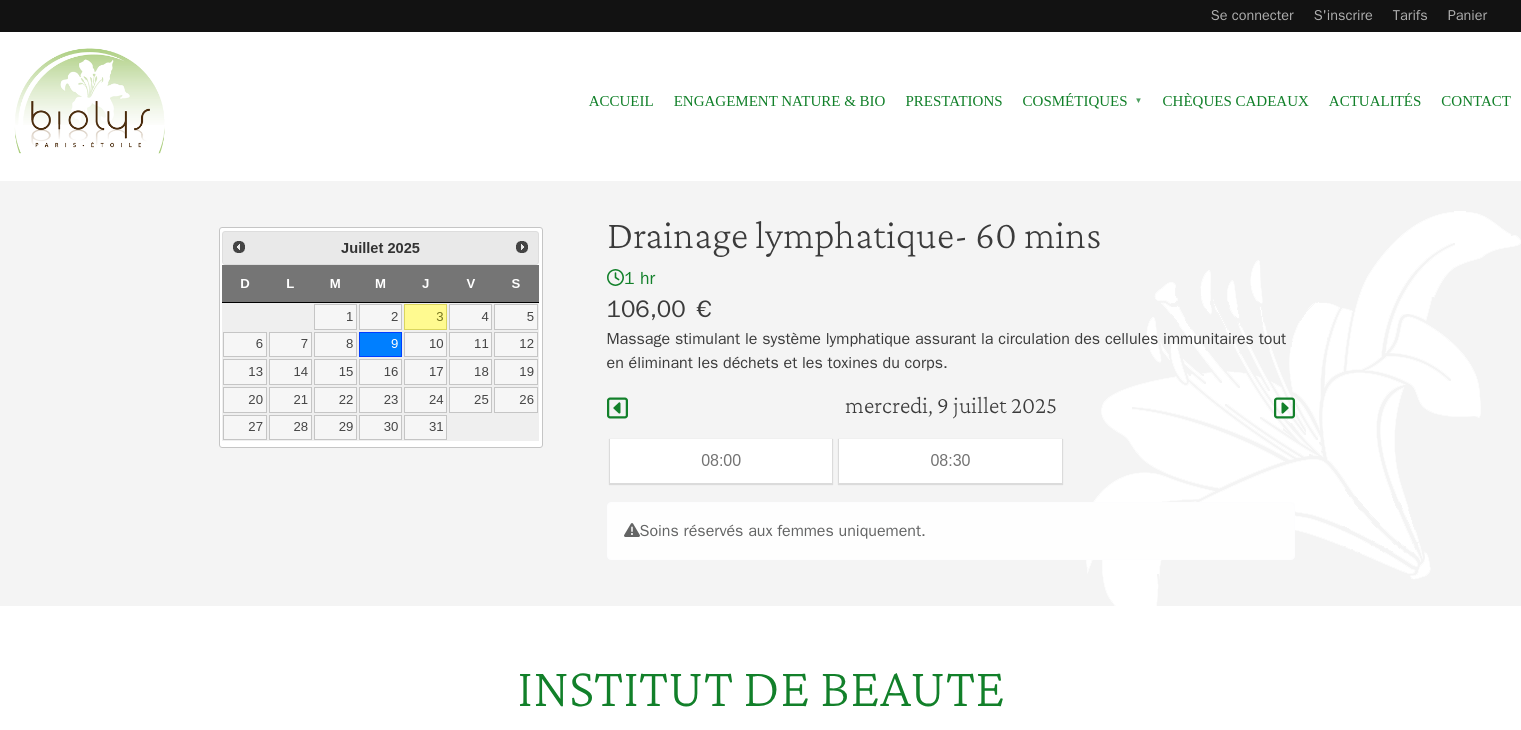scroll, scrollTop: 0, scrollLeft: 0, axis: both 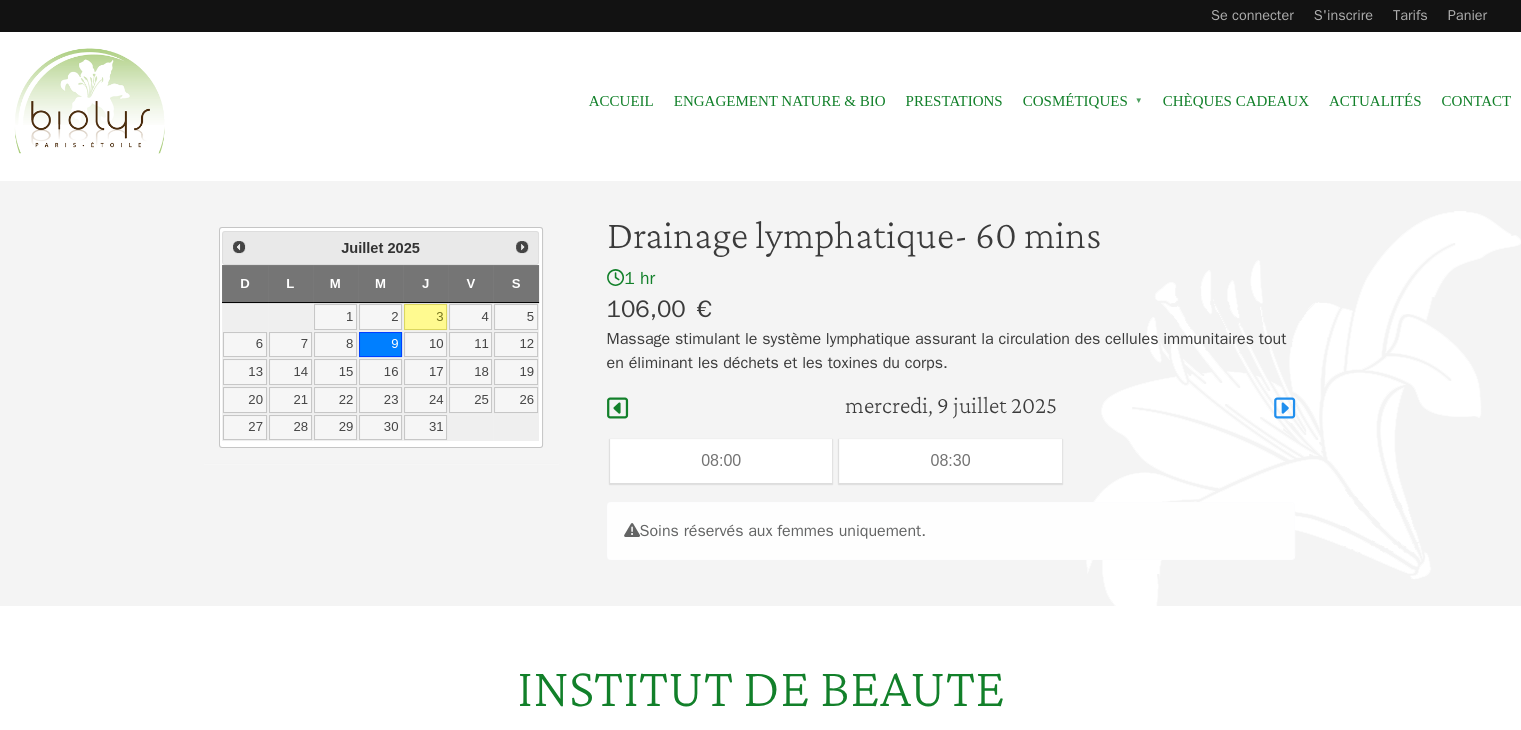 click at bounding box center [1284, 408] 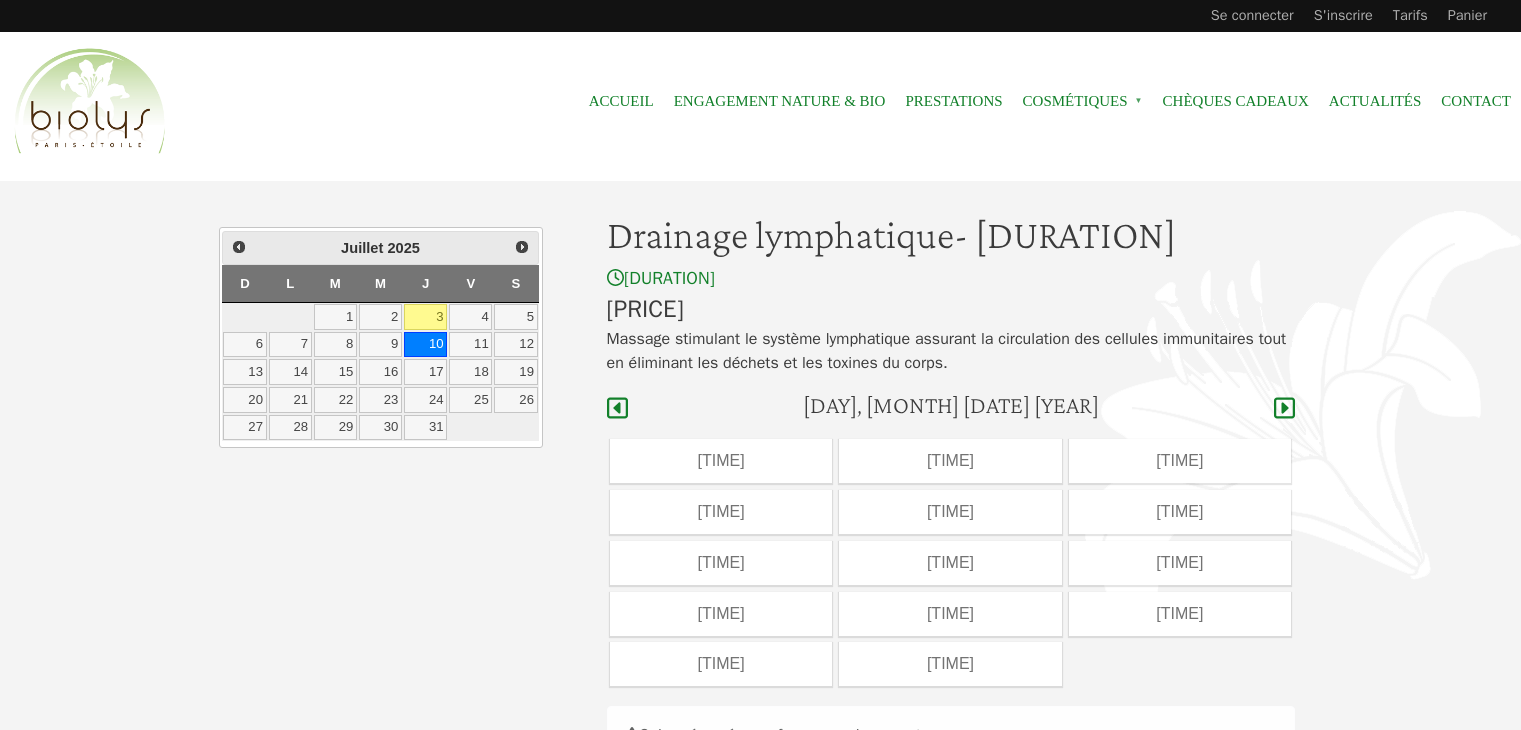 scroll, scrollTop: 0, scrollLeft: 0, axis: both 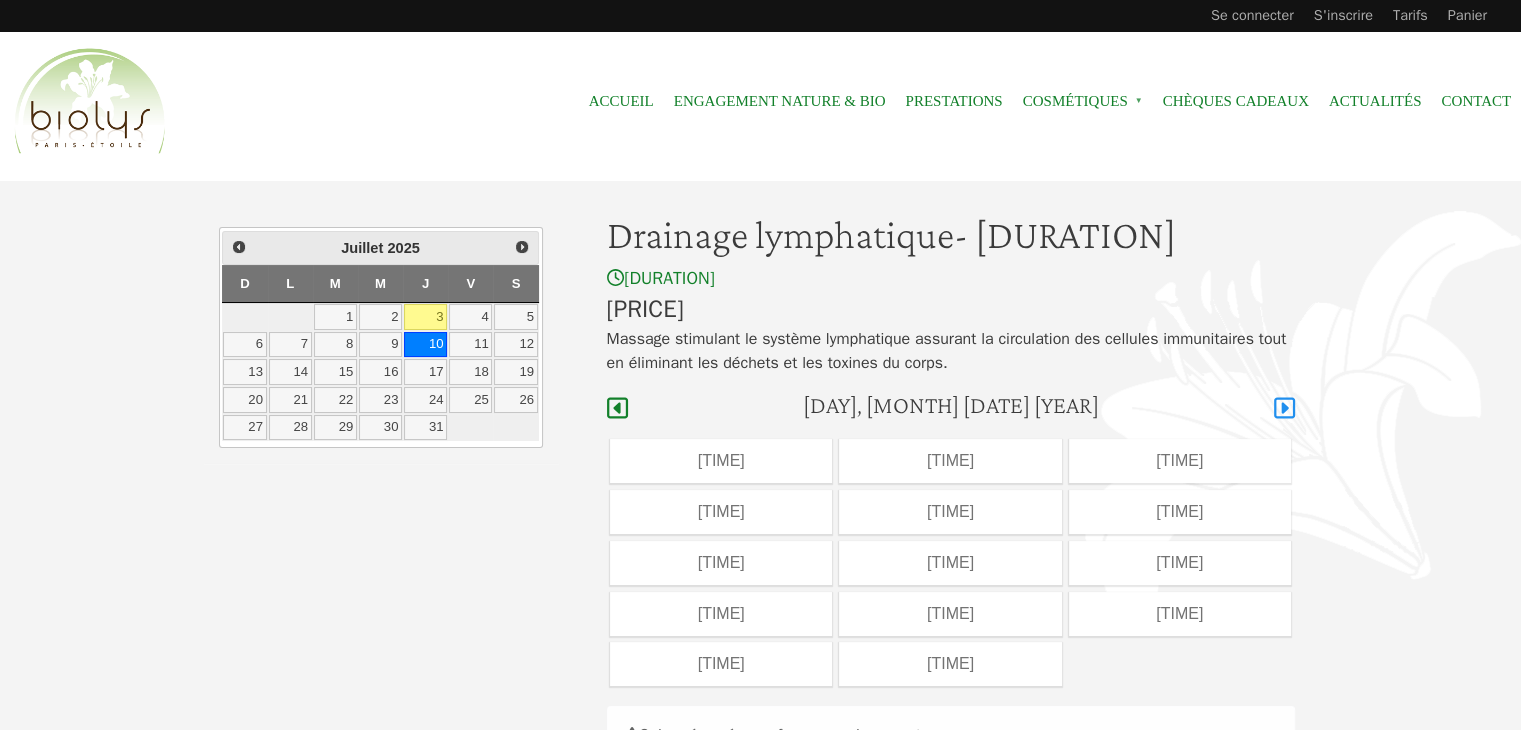click at bounding box center (1284, 408) 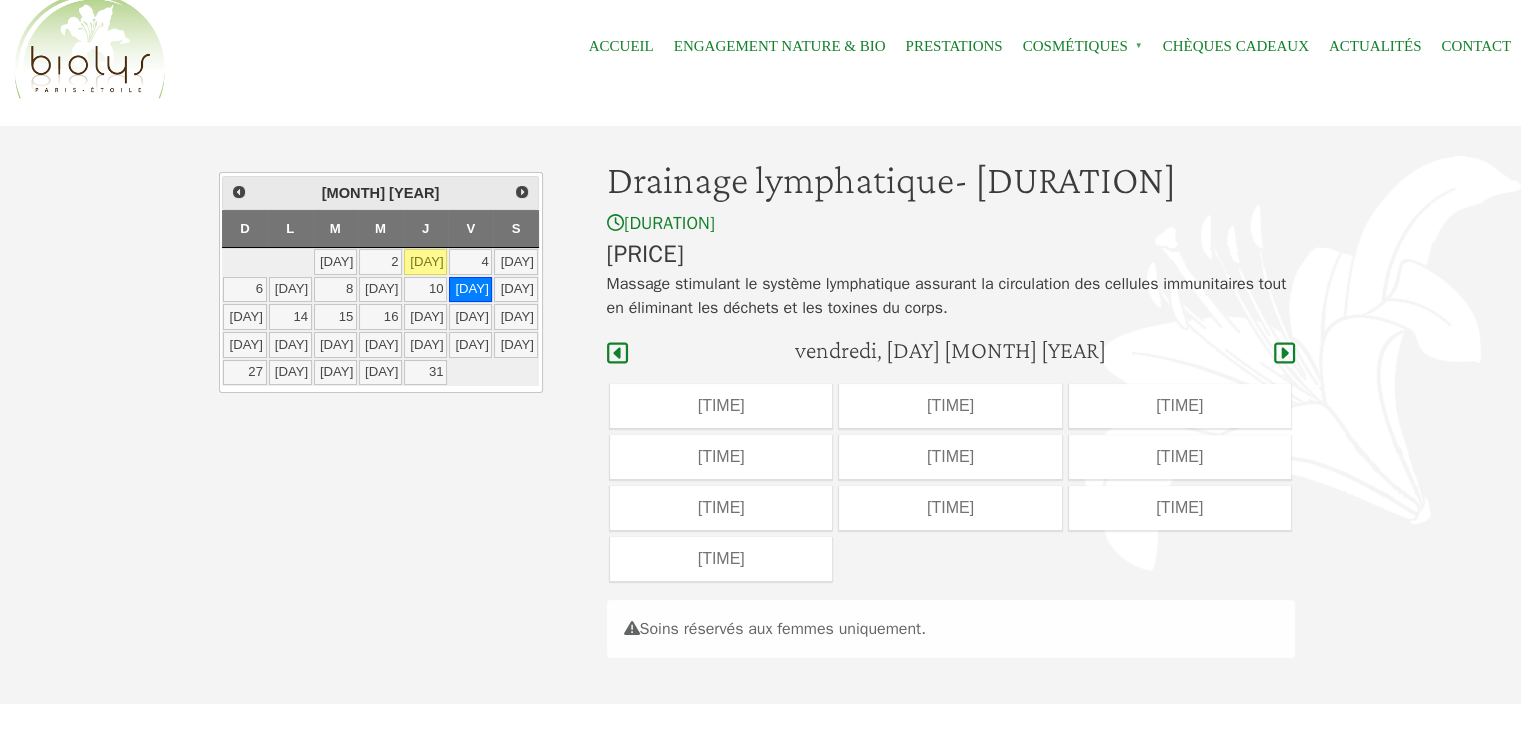 scroll, scrollTop: 0, scrollLeft: 0, axis: both 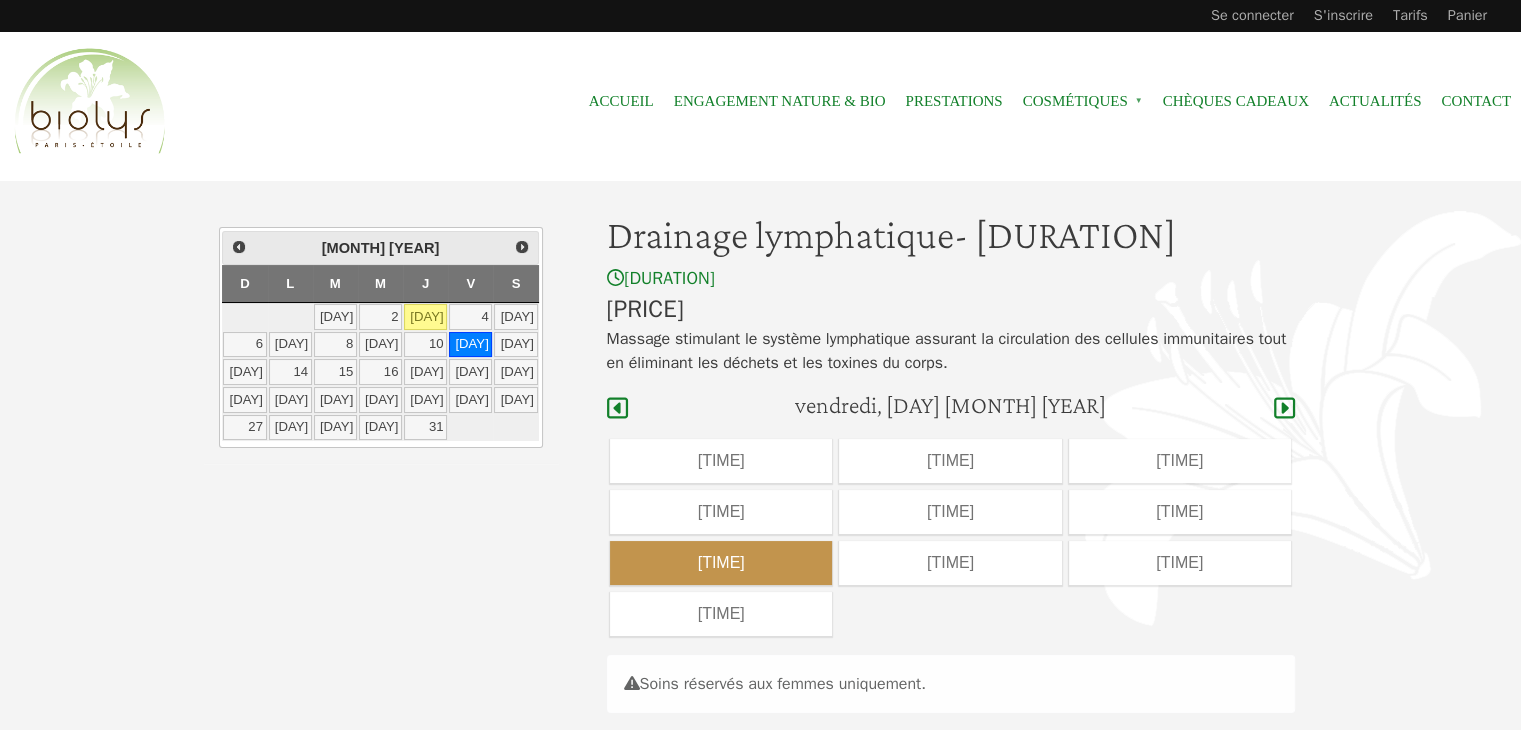 click on "15:00" at bounding box center [721, 563] 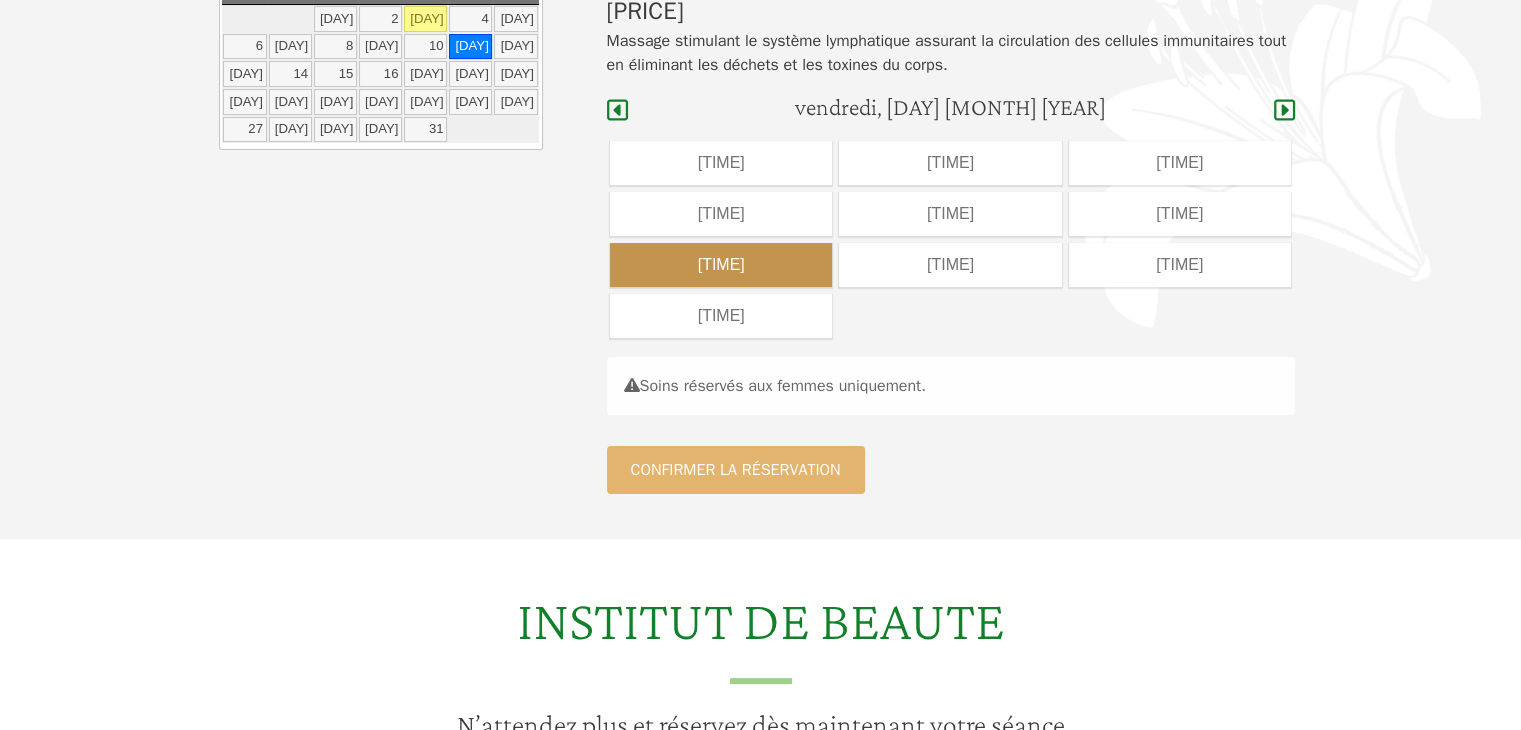 scroll, scrollTop: 299, scrollLeft: 0, axis: vertical 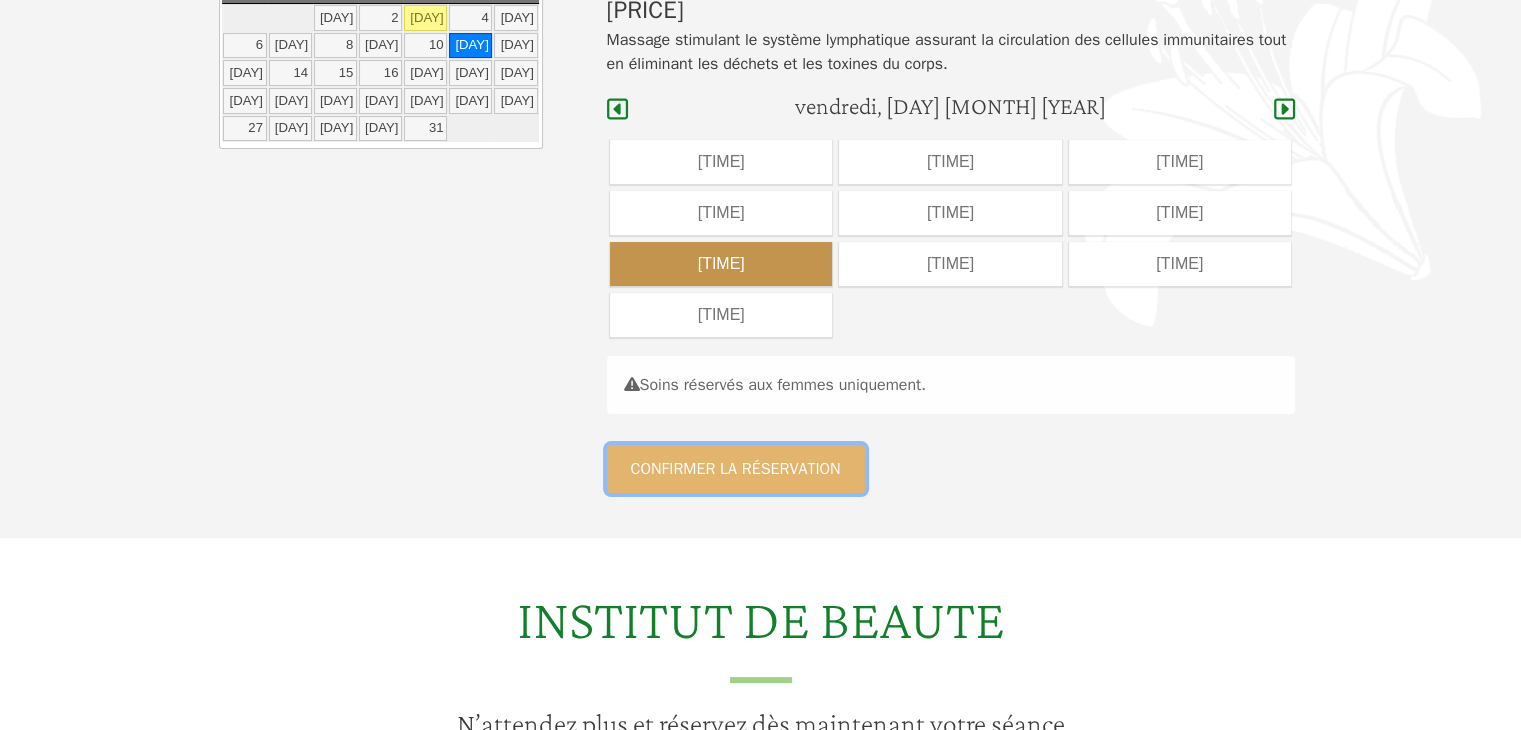 click on "Confirmer la réservation" at bounding box center (736, 469) 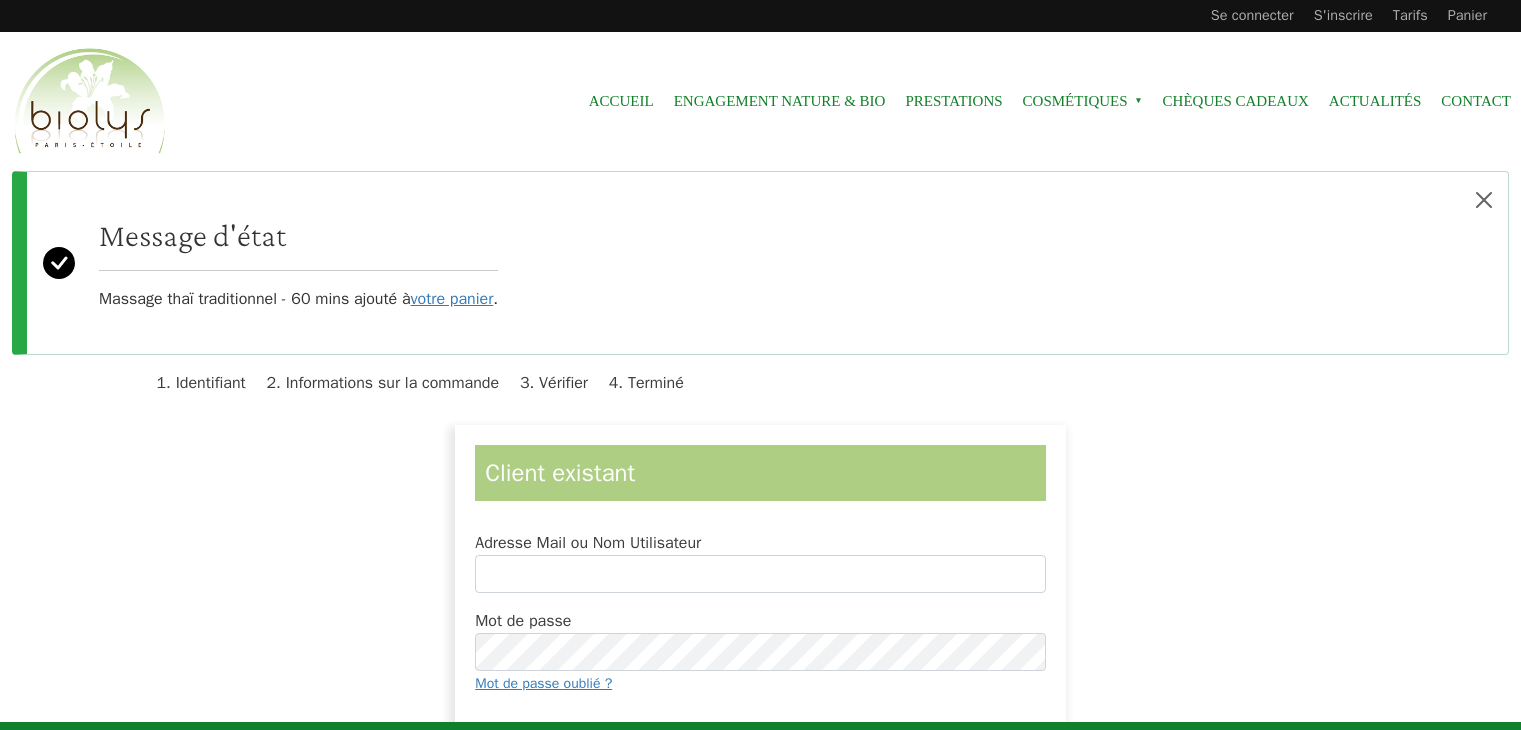 scroll, scrollTop: 0, scrollLeft: 0, axis: both 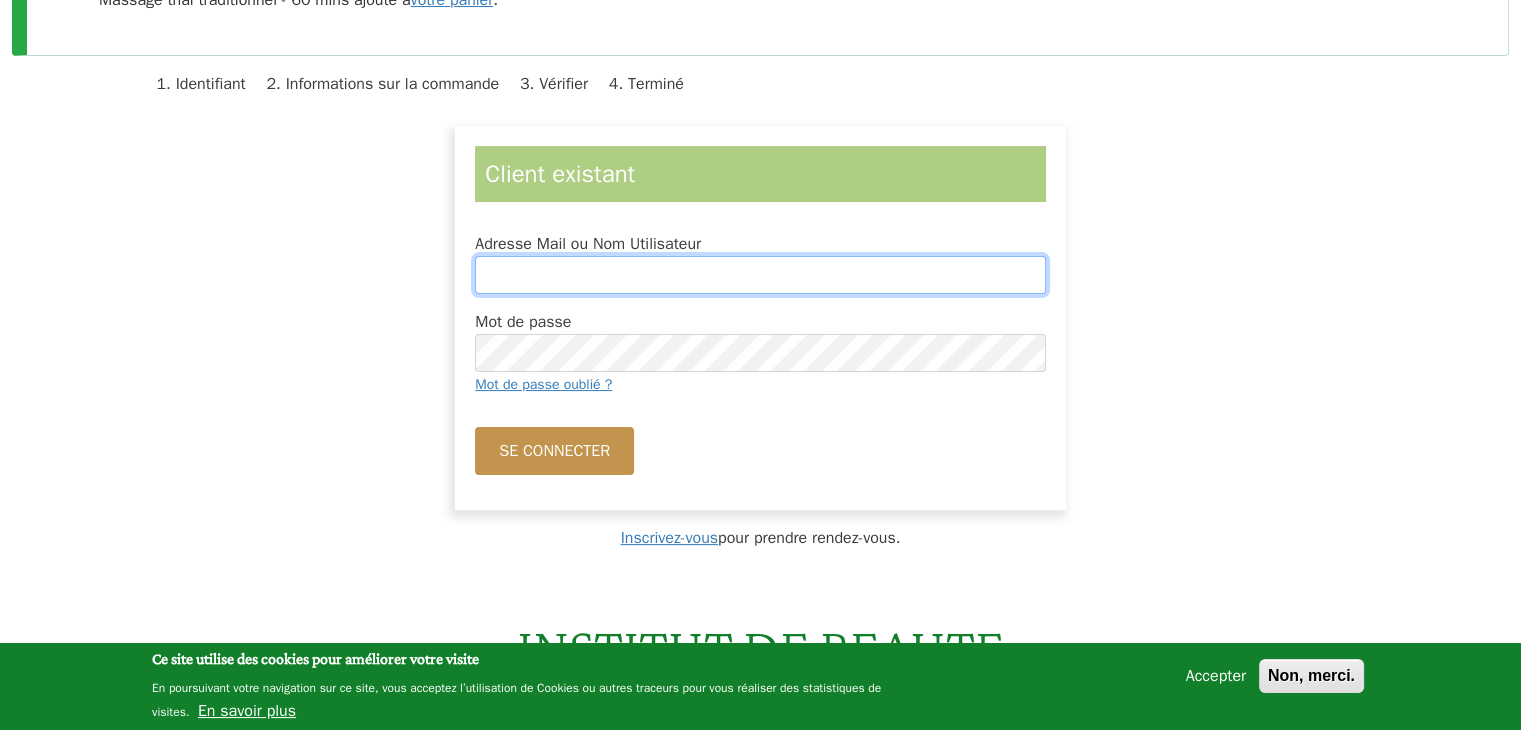click on "Adresse Mail ou Nom Utilisateur" at bounding box center [760, 275] 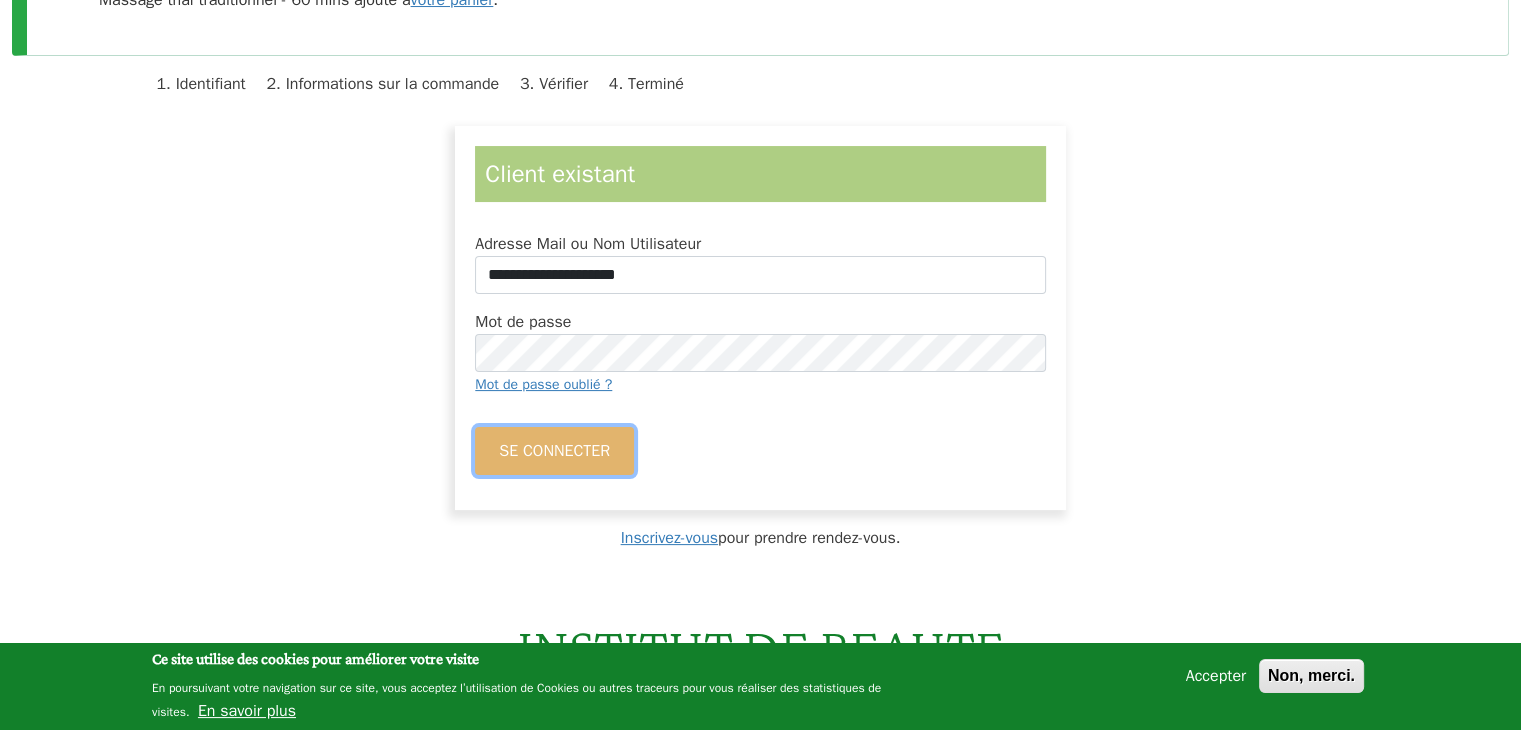 click on "Se connecter" at bounding box center [554, 451] 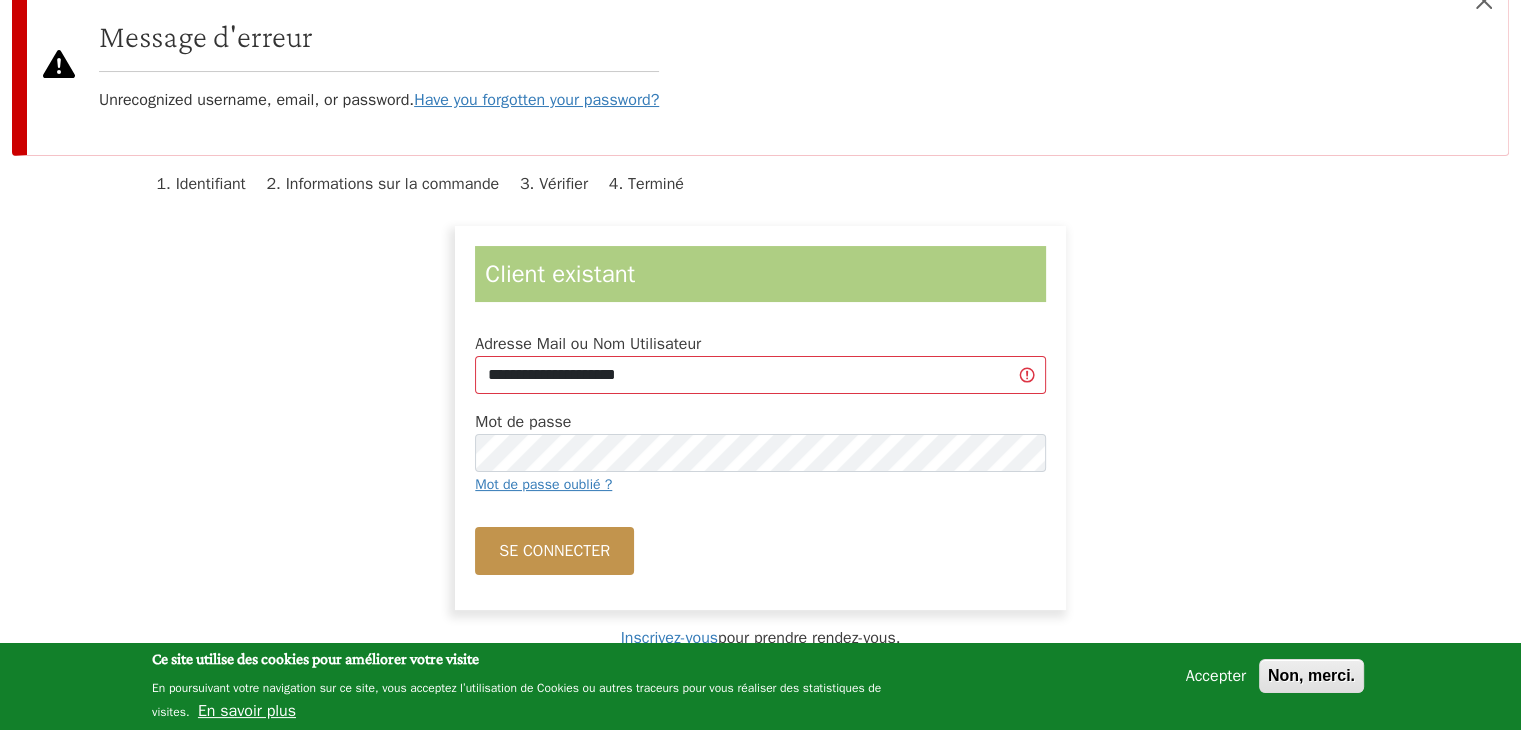 scroll, scrollTop: 200, scrollLeft: 0, axis: vertical 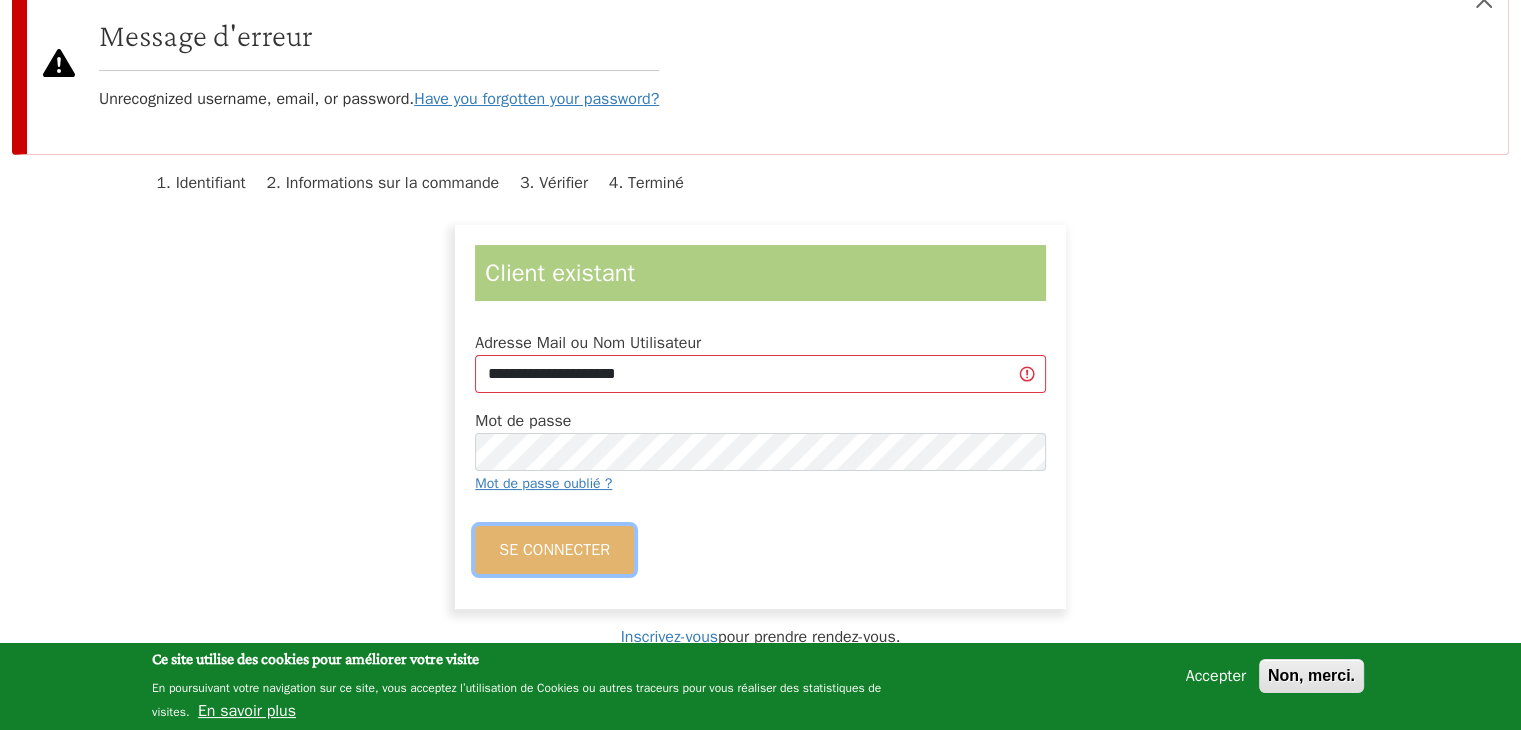 click on "Se connecter" at bounding box center [554, 550] 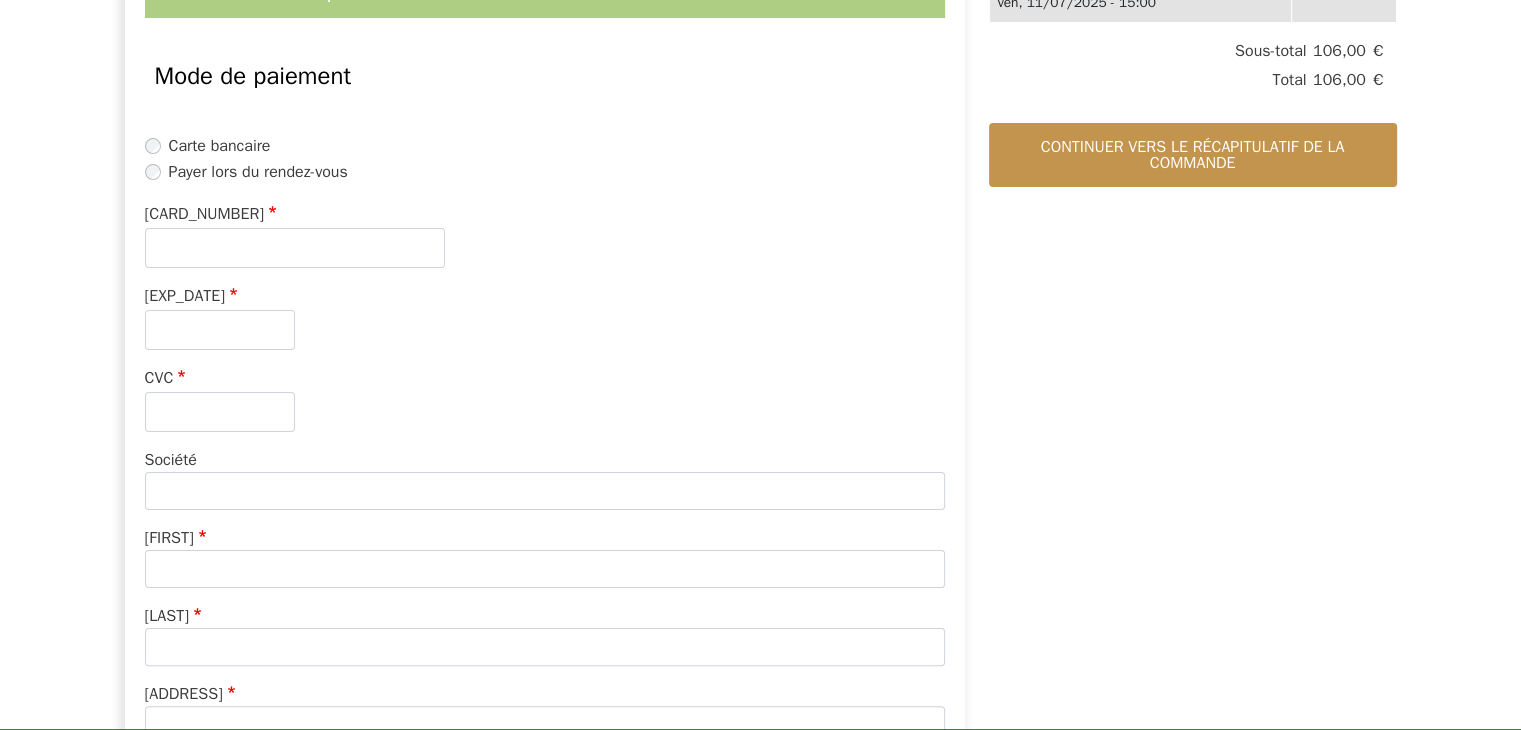 scroll, scrollTop: 300, scrollLeft: 0, axis: vertical 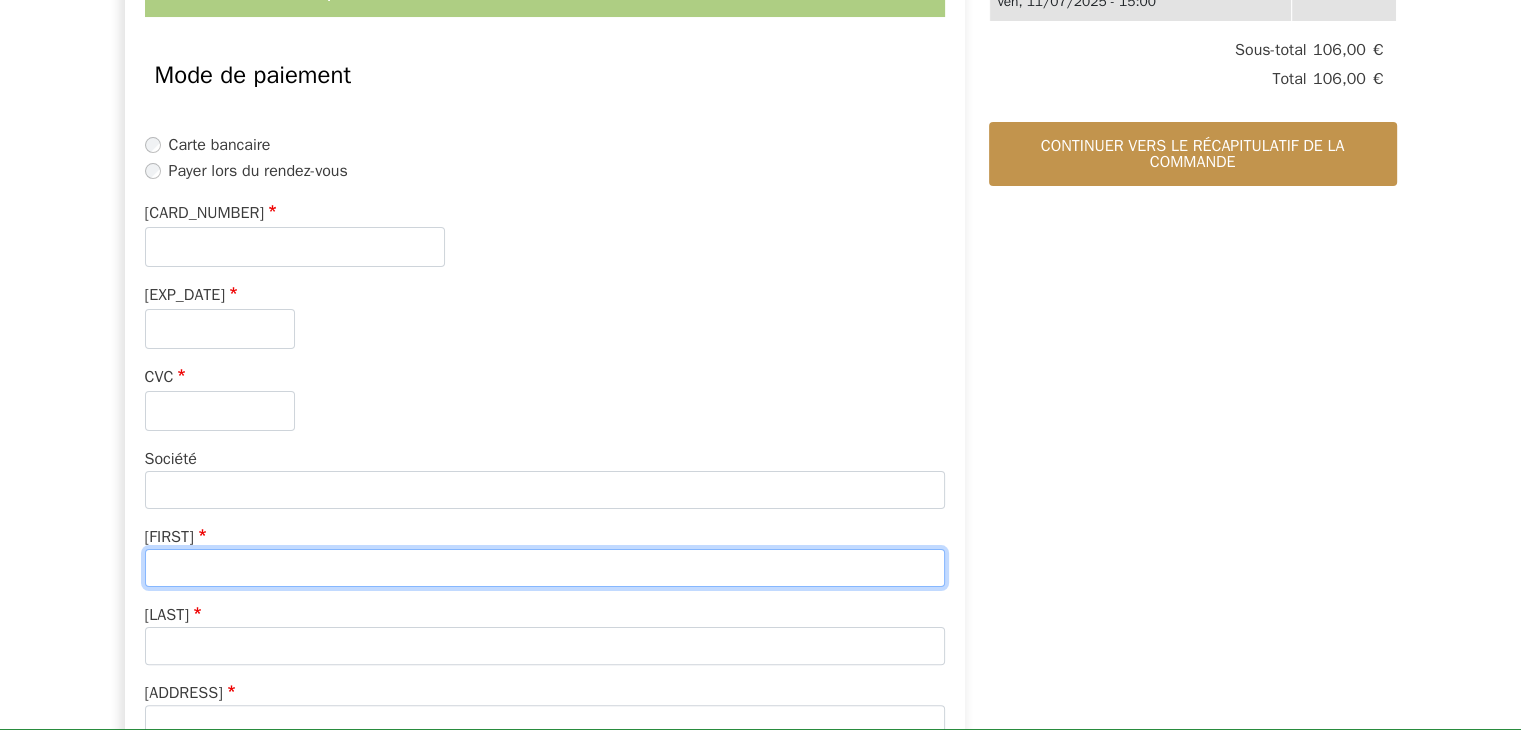 click on "[NAME]" at bounding box center [545, 568] 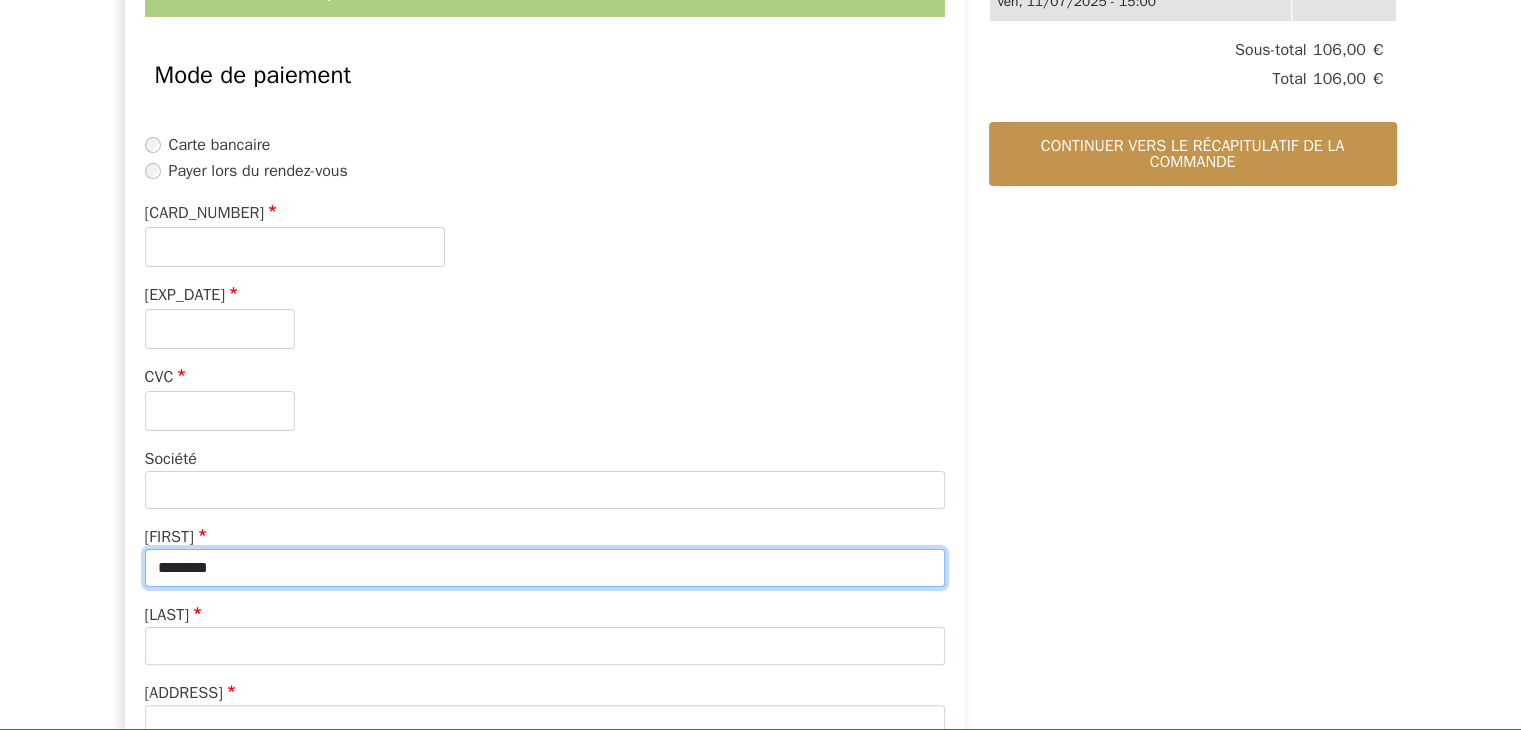 type on "********" 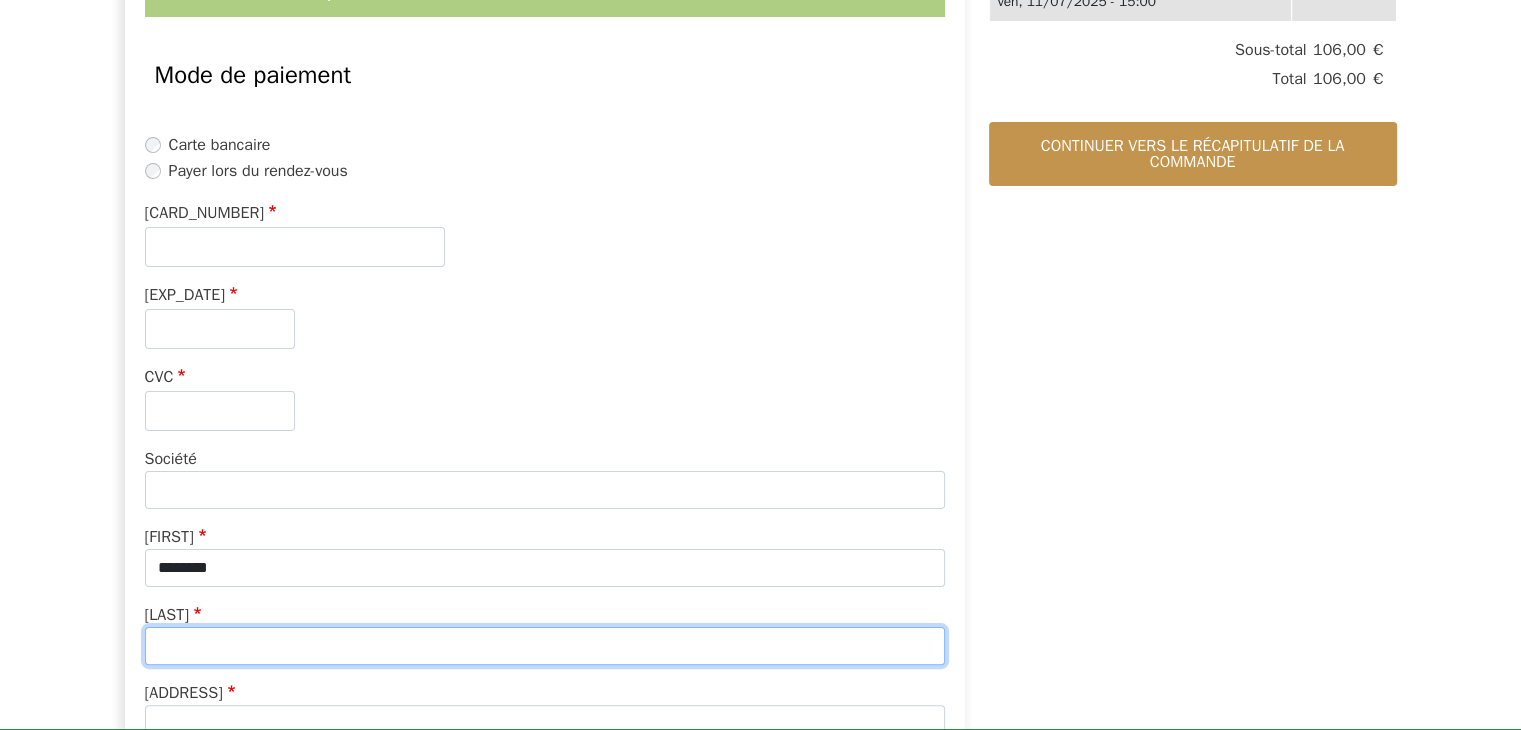 click on "[NAME]" at bounding box center (545, 646) 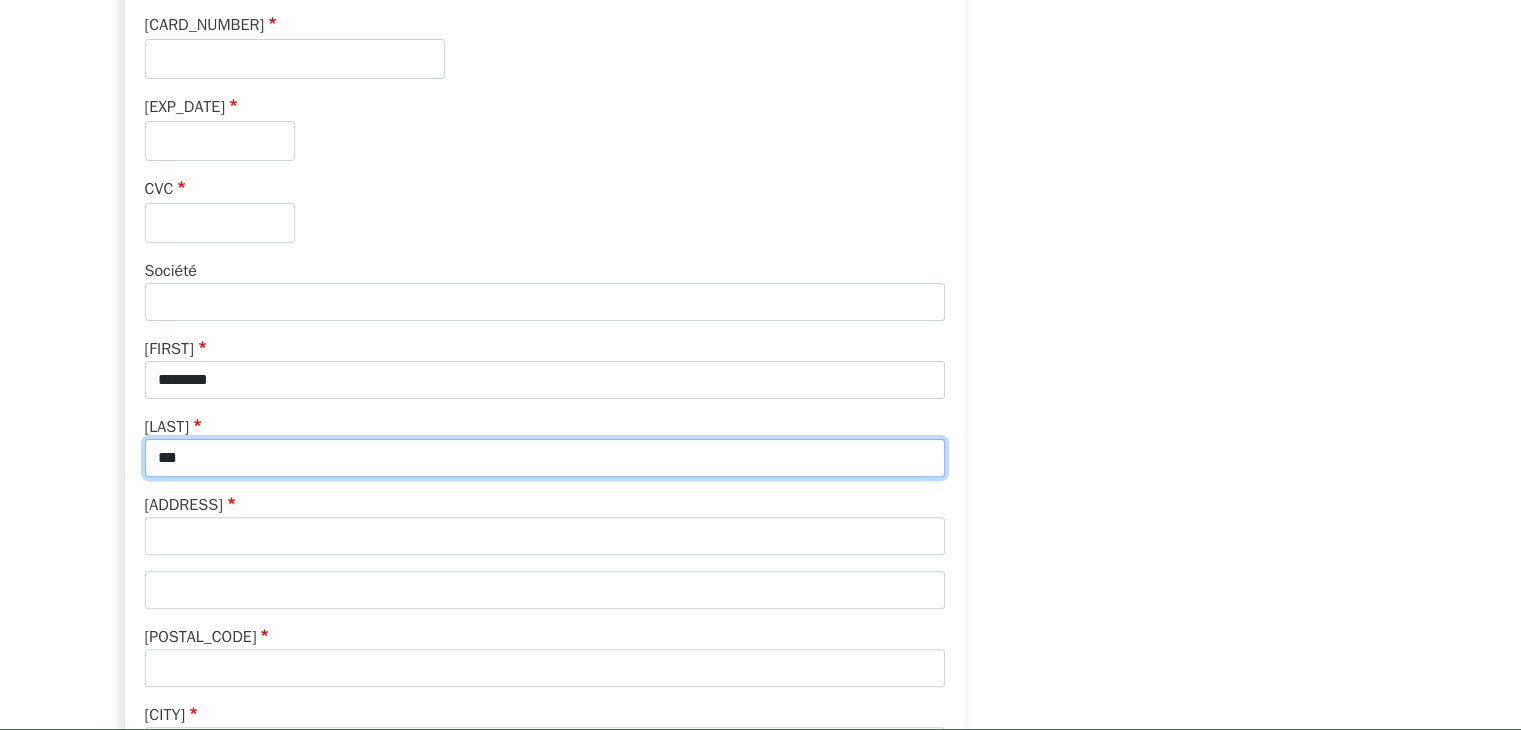 type on "***" 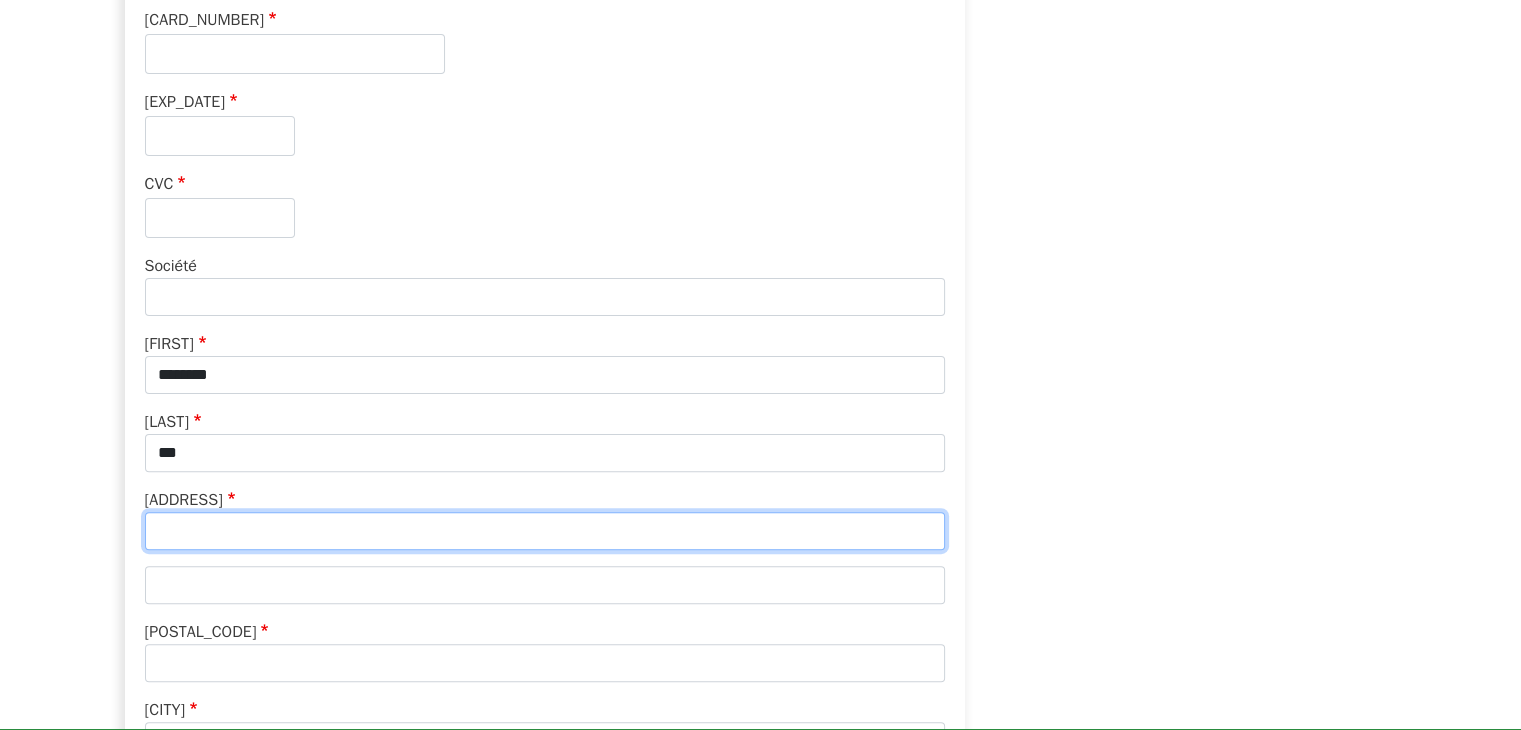 click on "Adresse" at bounding box center (545, 531) 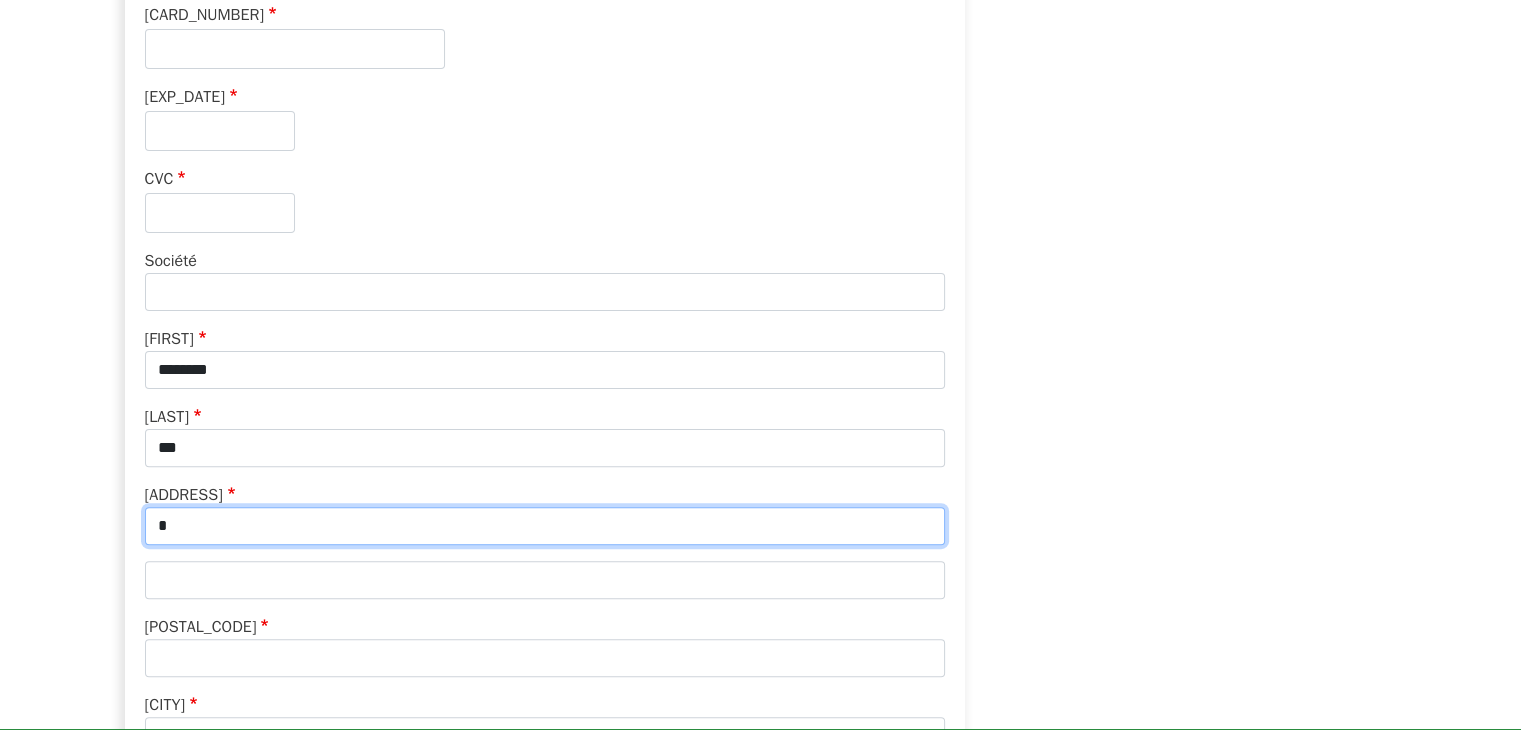 scroll, scrollTop: 499, scrollLeft: 0, axis: vertical 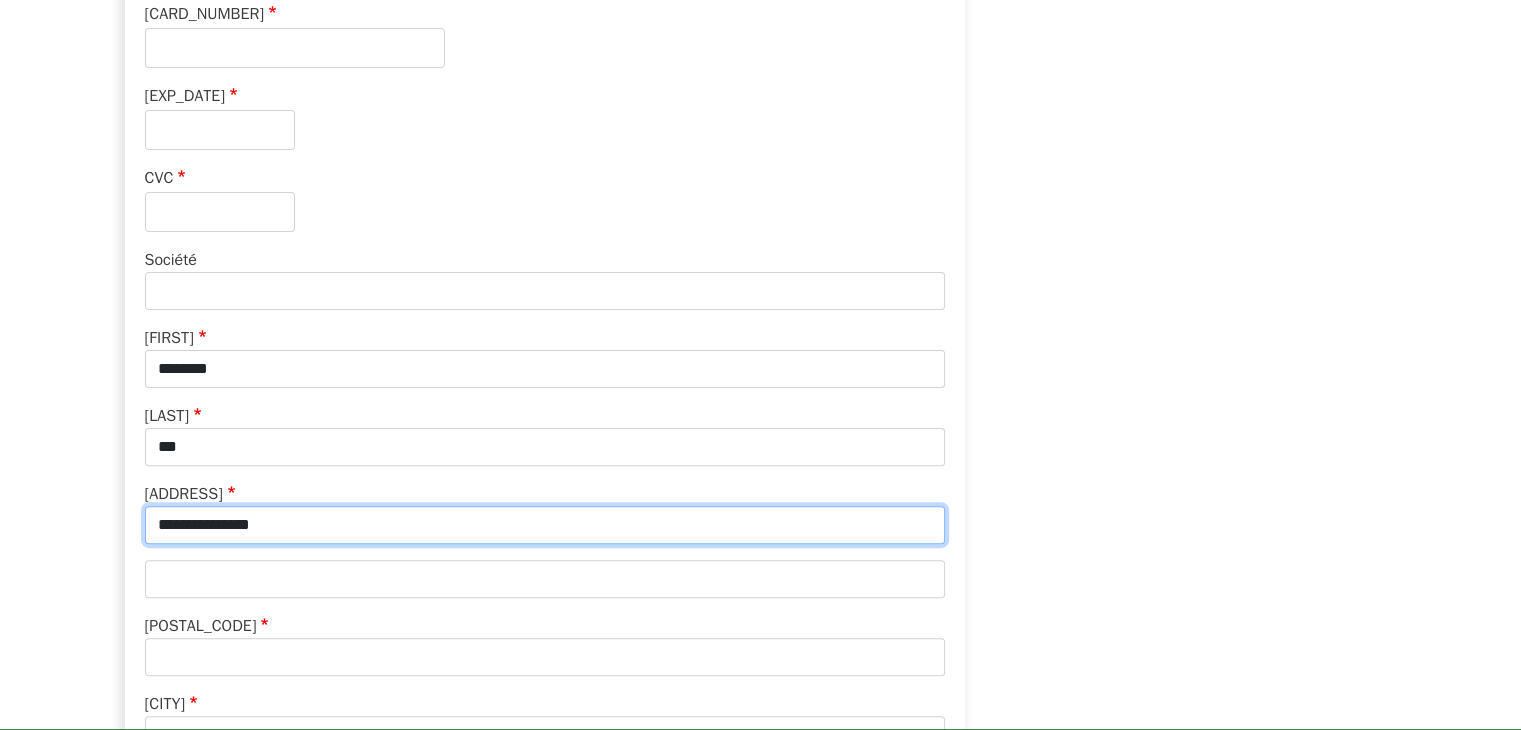 type on "**********" 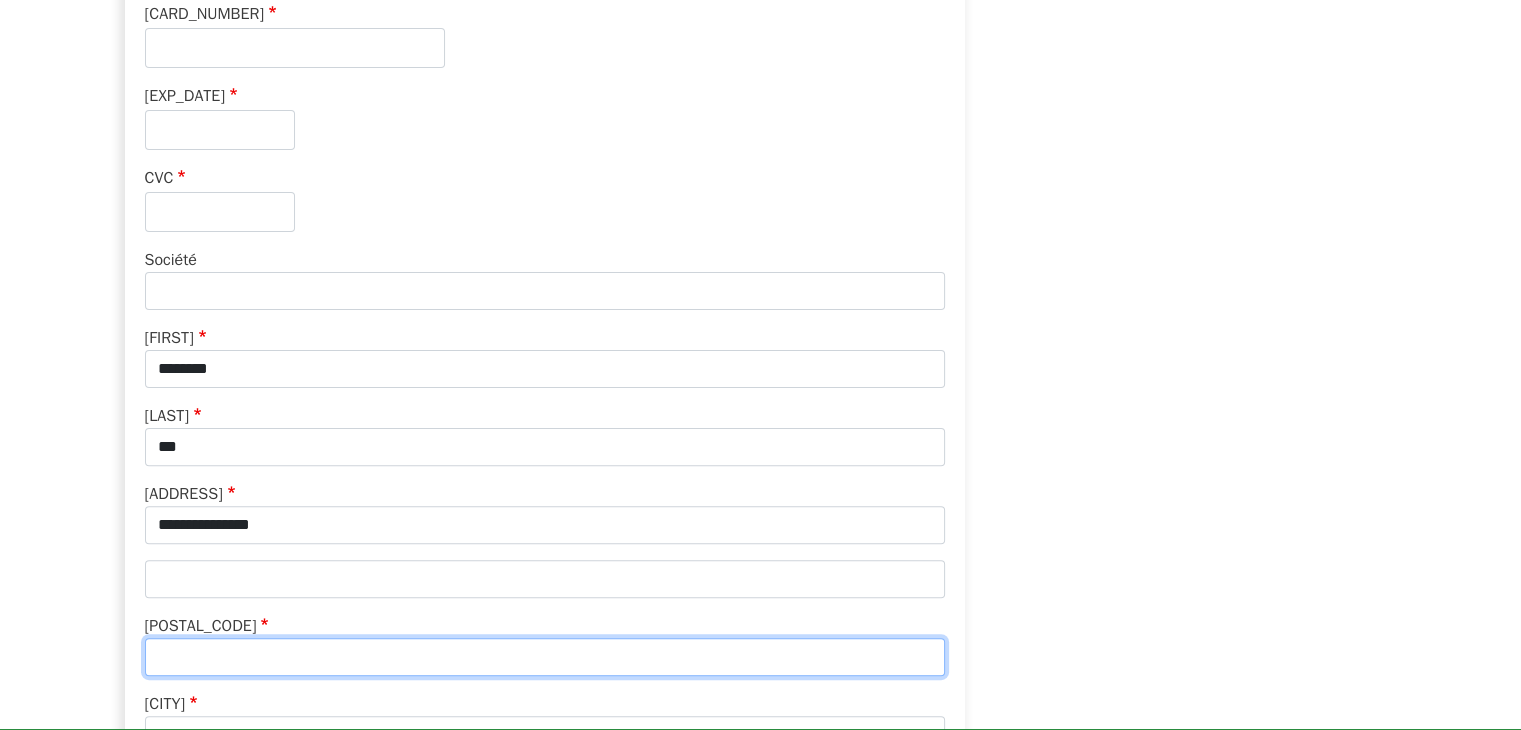 click on "Code postal" at bounding box center [545, 657] 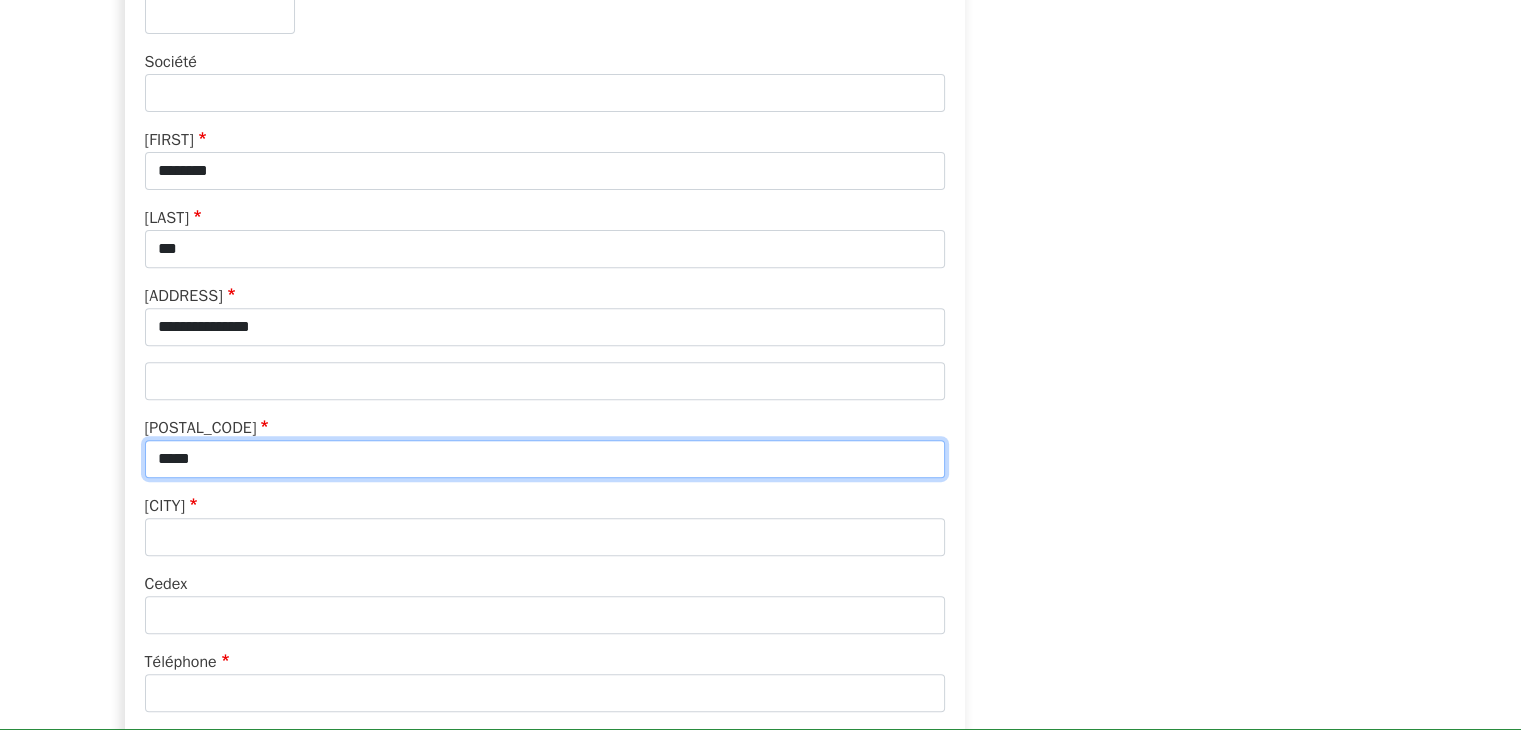 type on "*****" 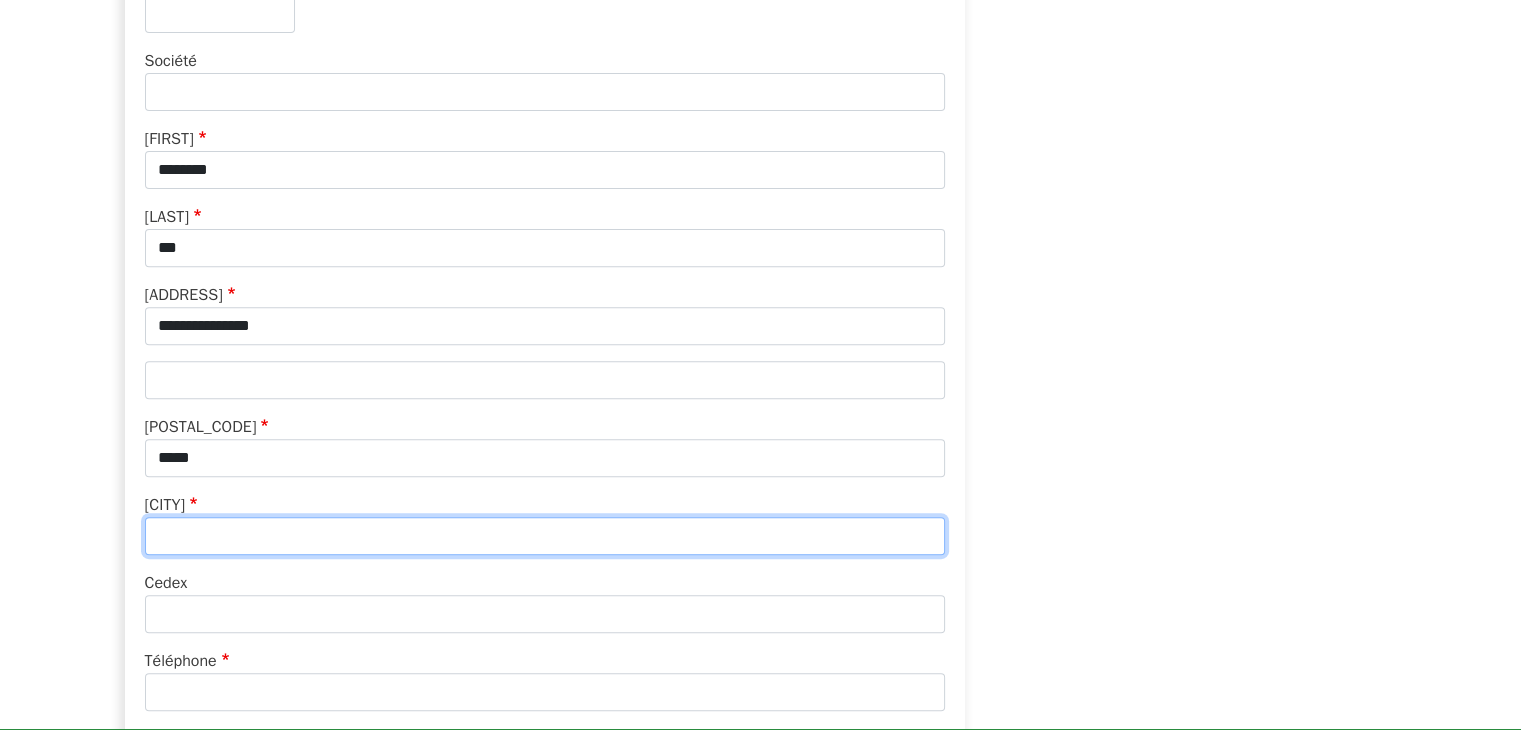 click on "Ville" at bounding box center (545, 536) 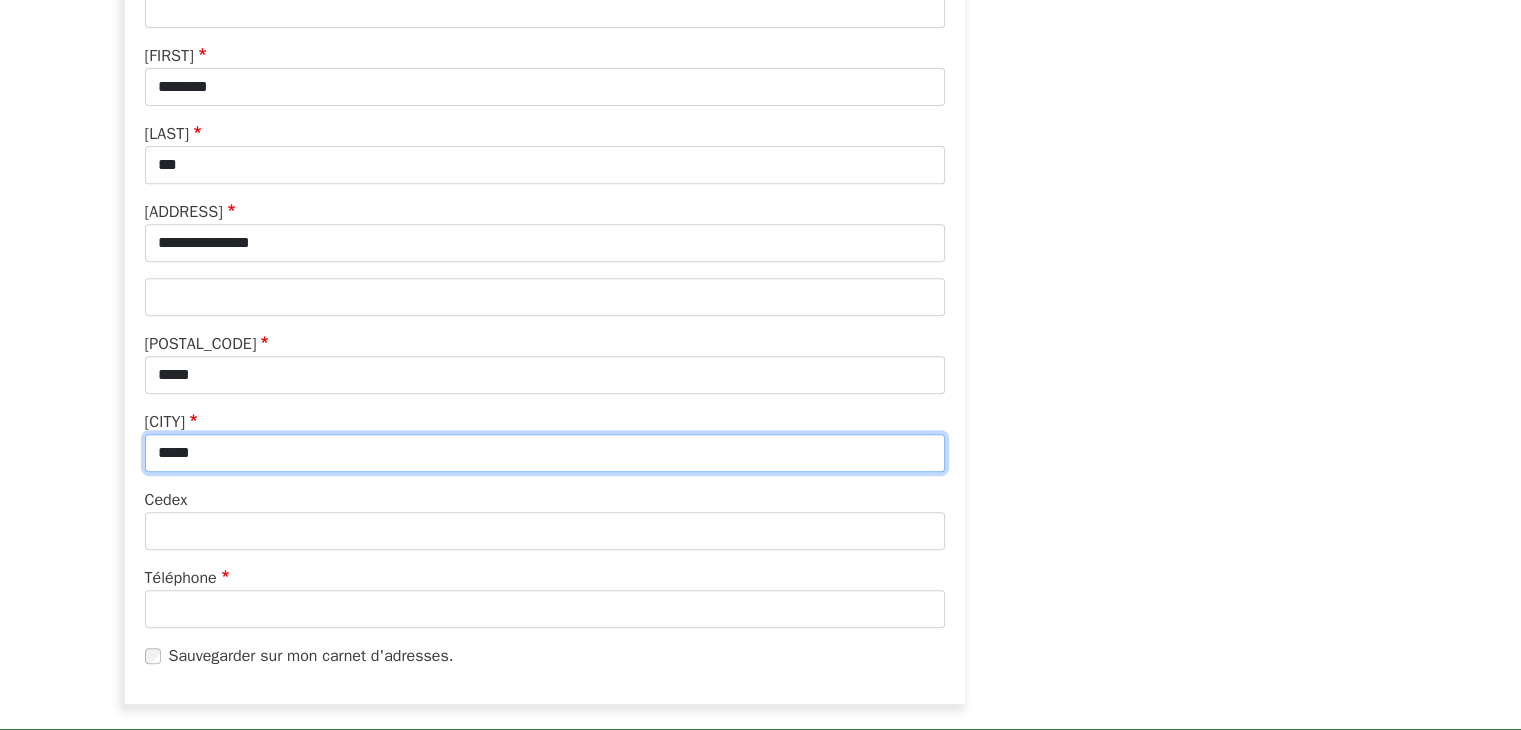 type on "*****" 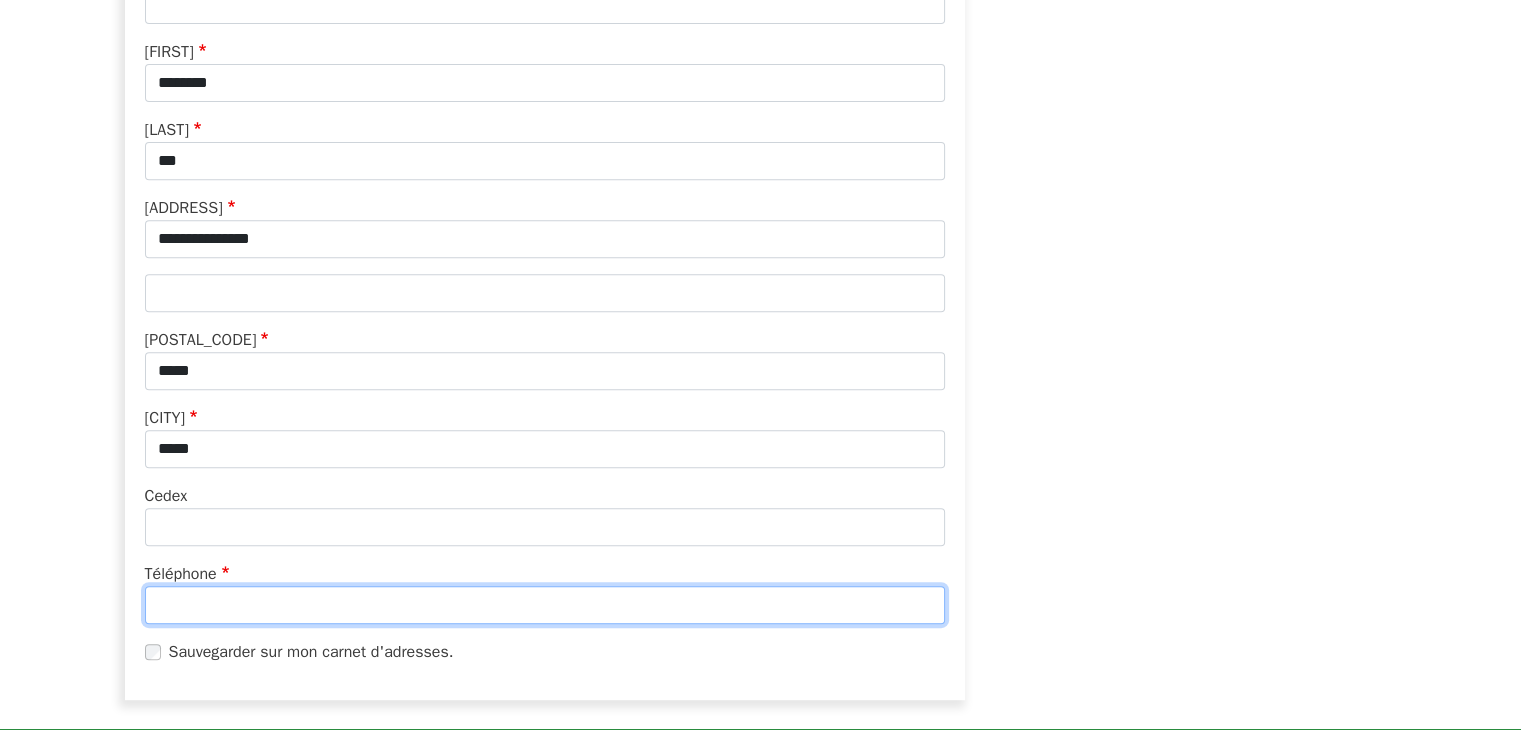 click on "Téléphone" at bounding box center [545, 605] 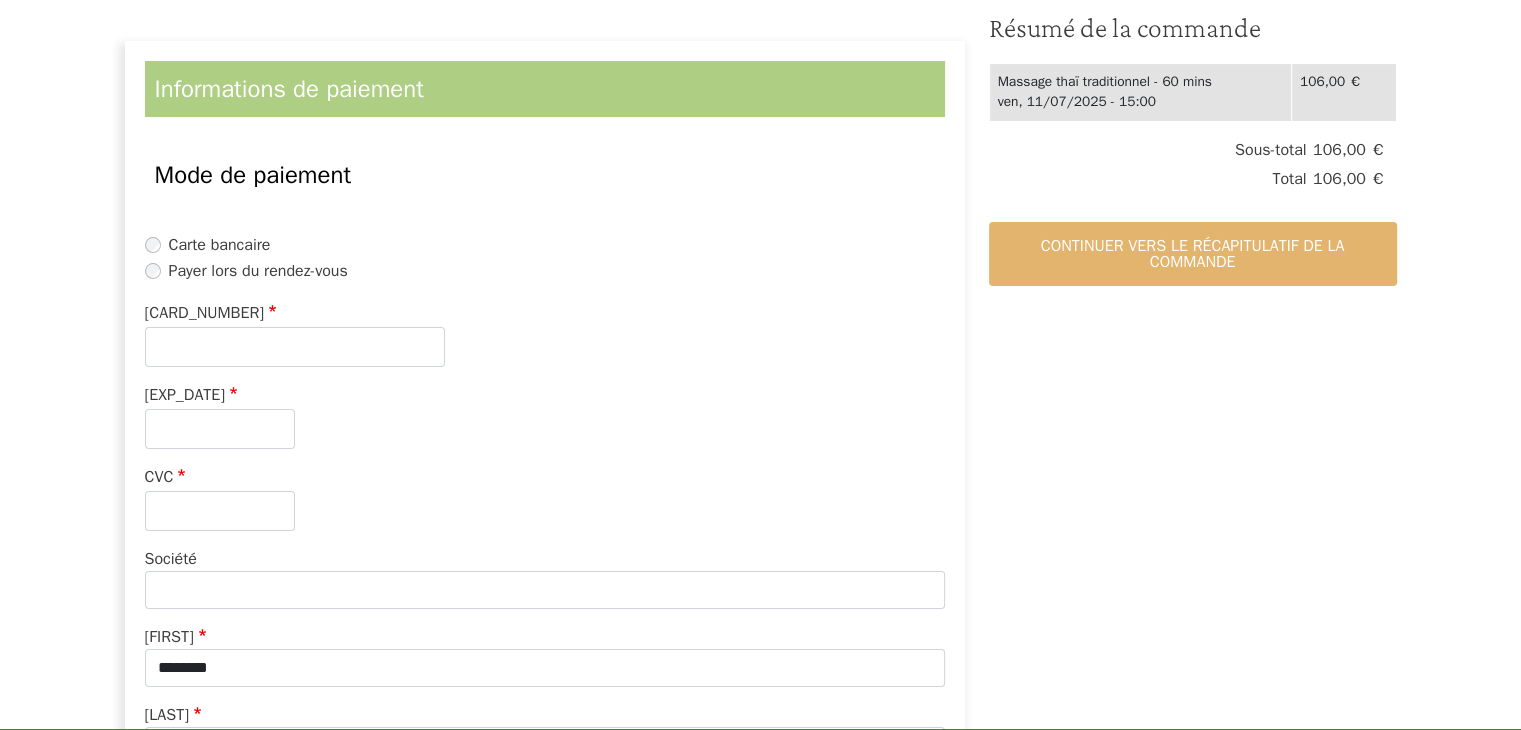 scroll, scrollTop: 199, scrollLeft: 0, axis: vertical 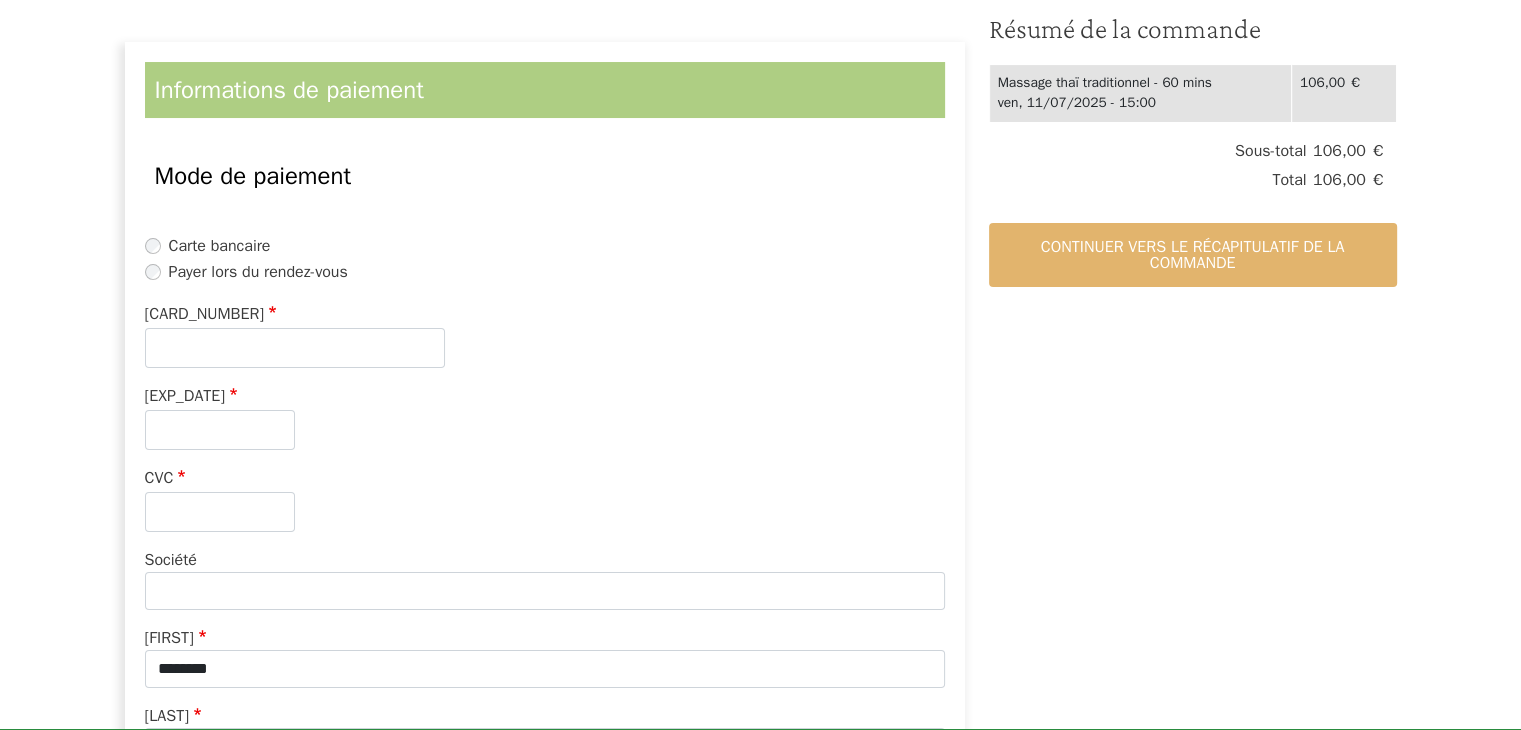 type on "**********" 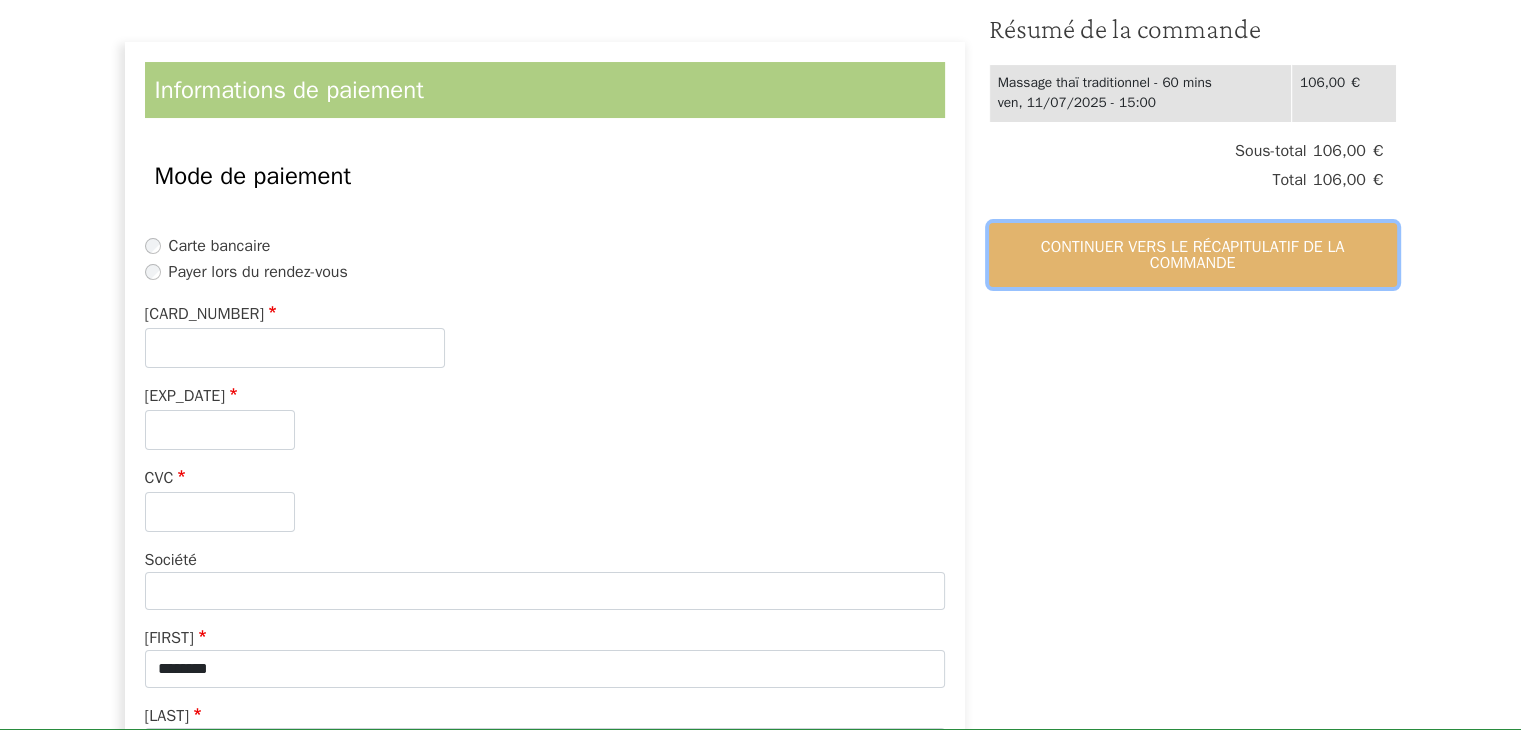 click on "Continuer vers le récapitulatif de la commande" at bounding box center [1193, 255] 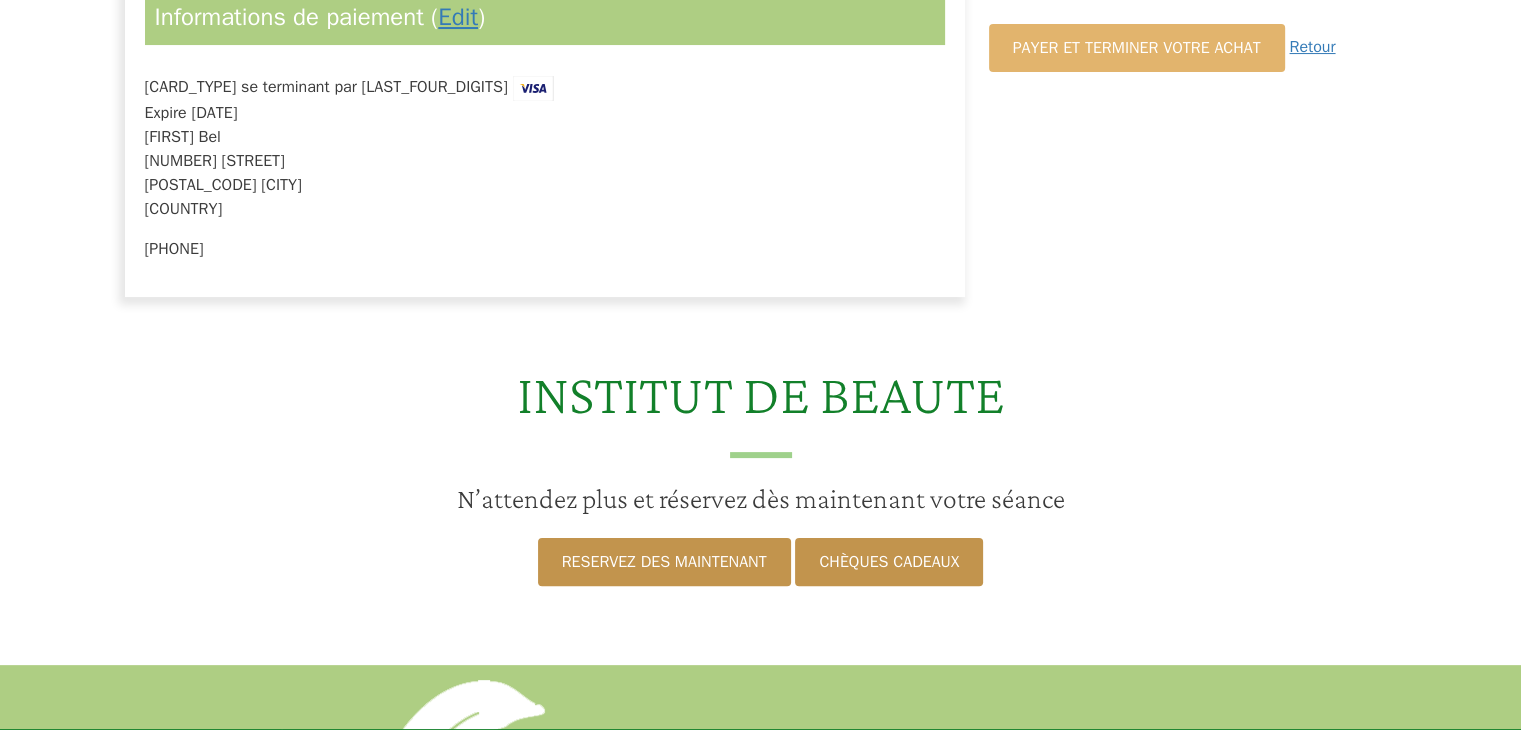 scroll, scrollTop: 399, scrollLeft: 0, axis: vertical 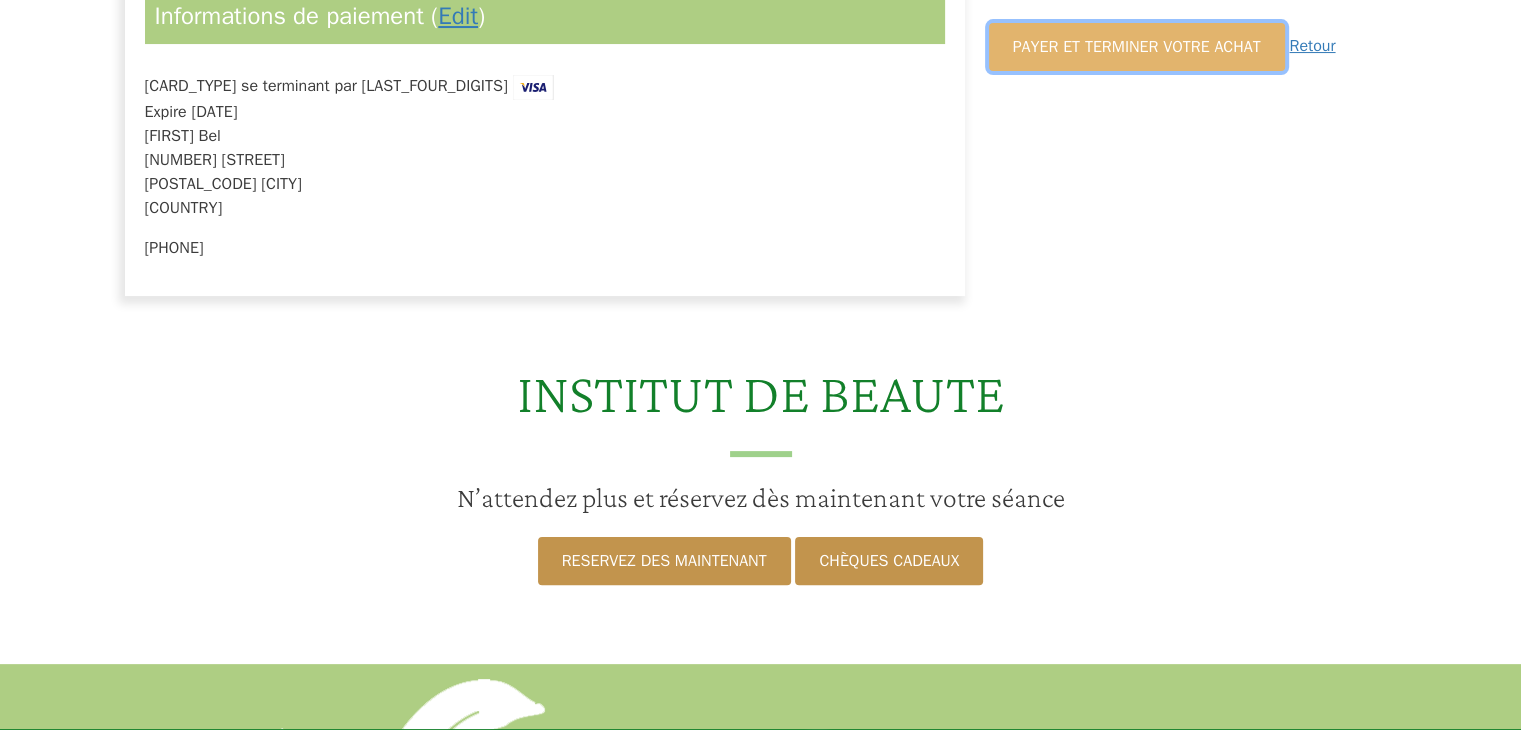 click on "Payer et terminer votre achat" at bounding box center [1137, 47] 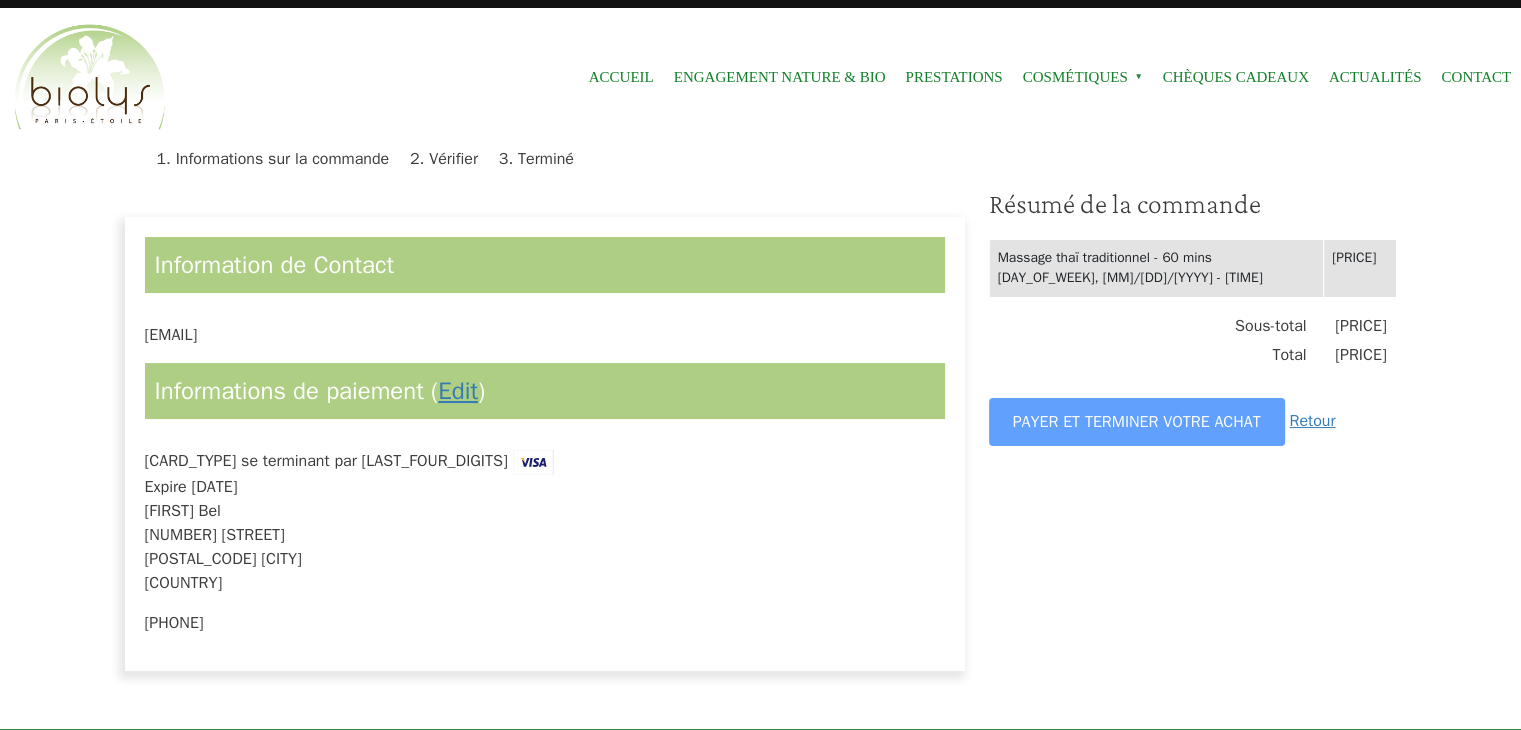 scroll, scrollTop: 0, scrollLeft: 0, axis: both 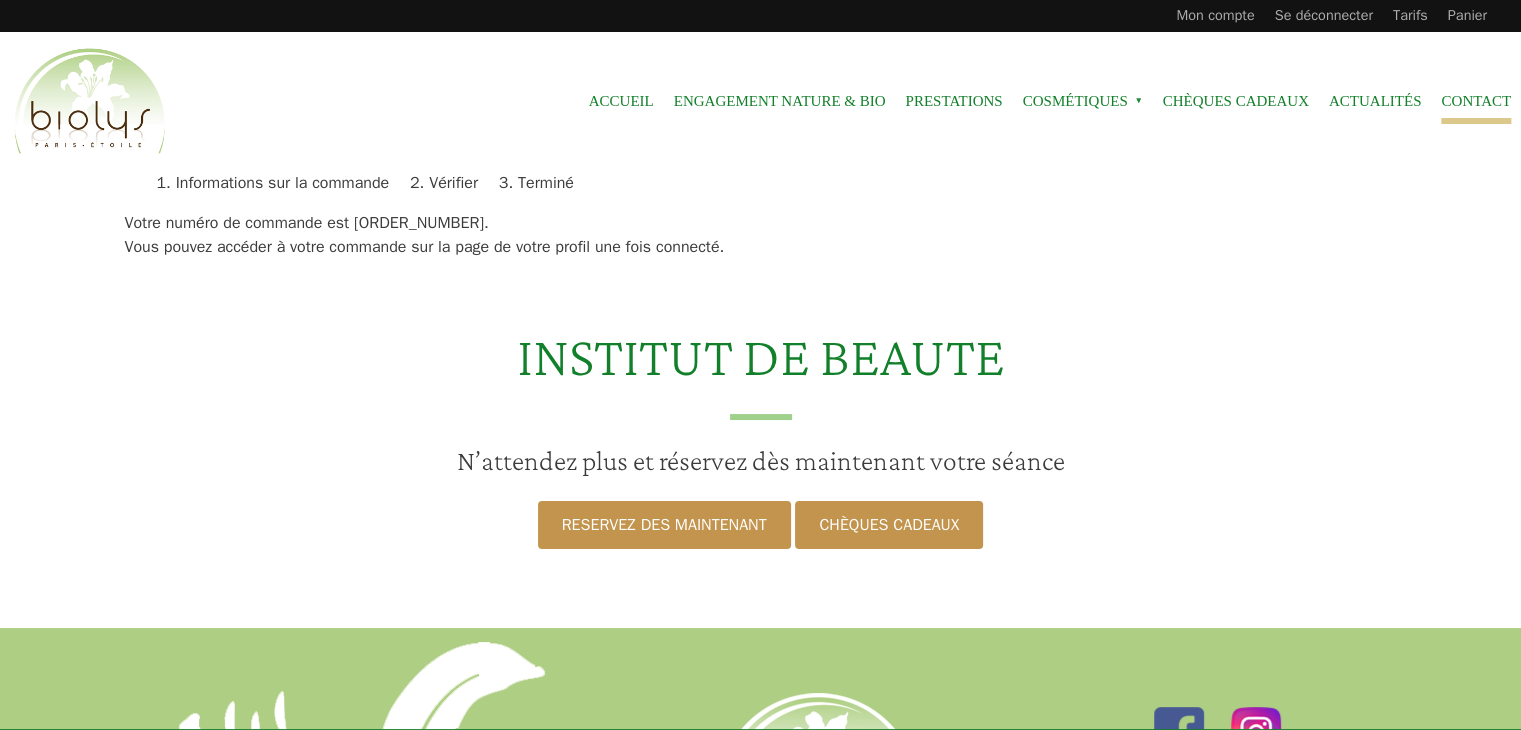 click on "Contact" at bounding box center (1476, 101) 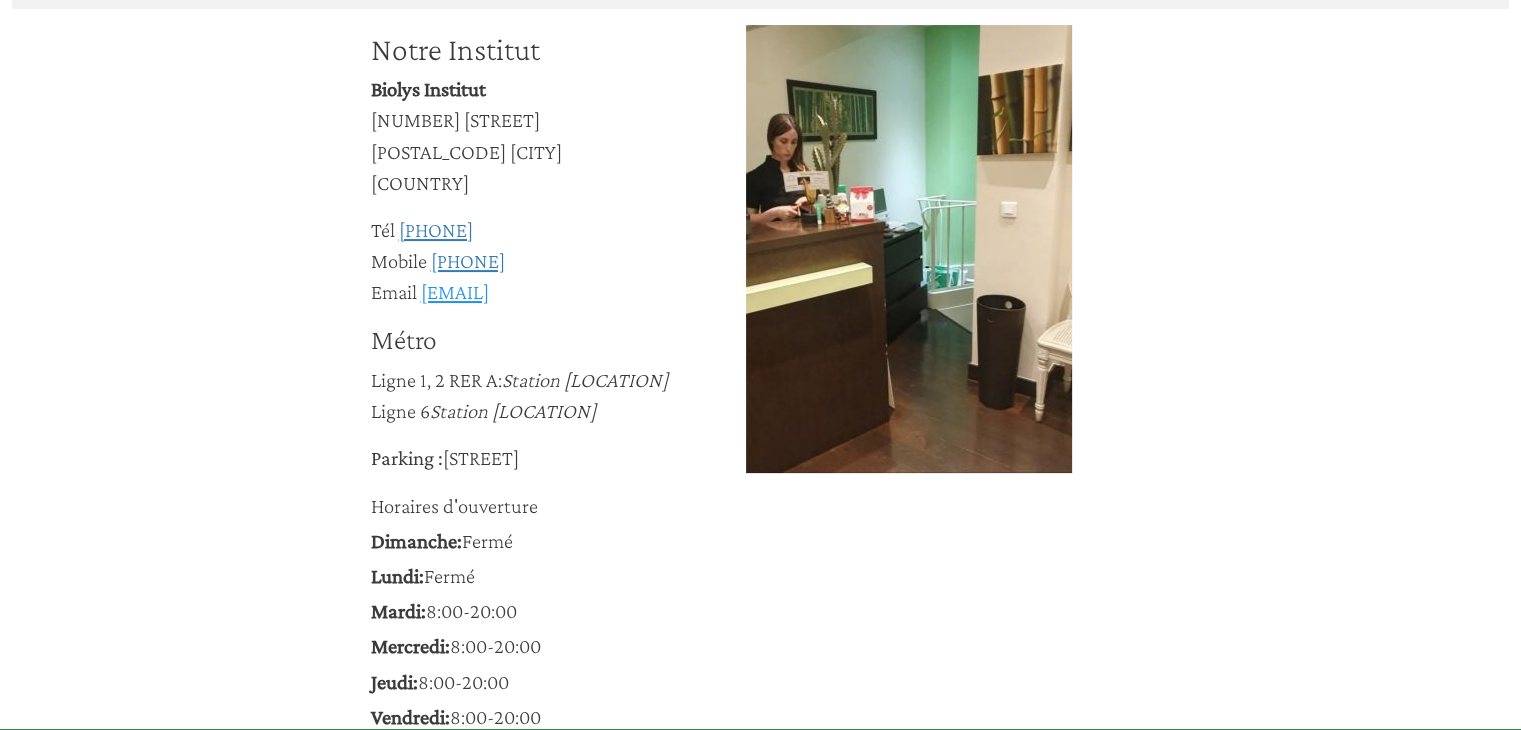 scroll, scrollTop: 300, scrollLeft: 0, axis: vertical 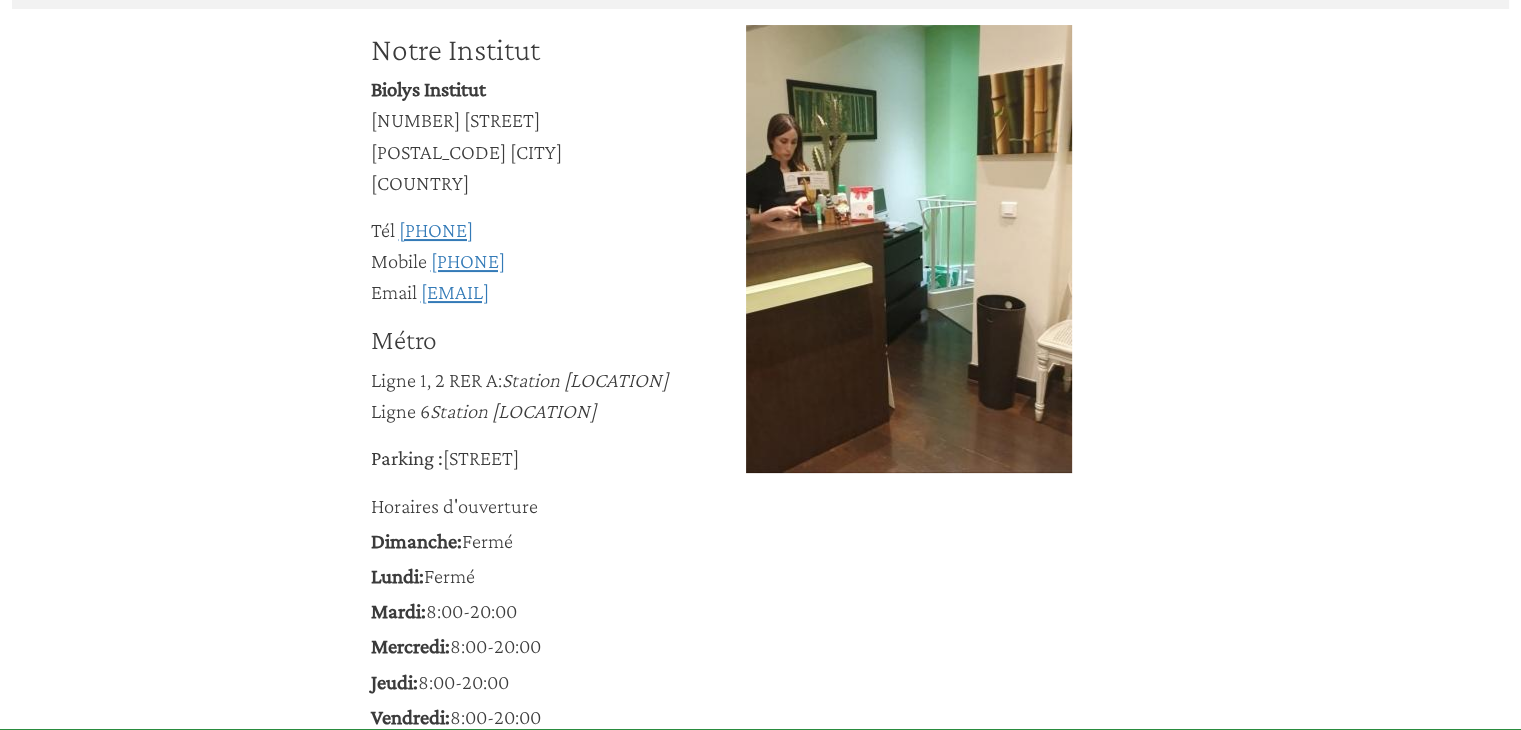 click on "Métro" at bounding box center (559, 340) 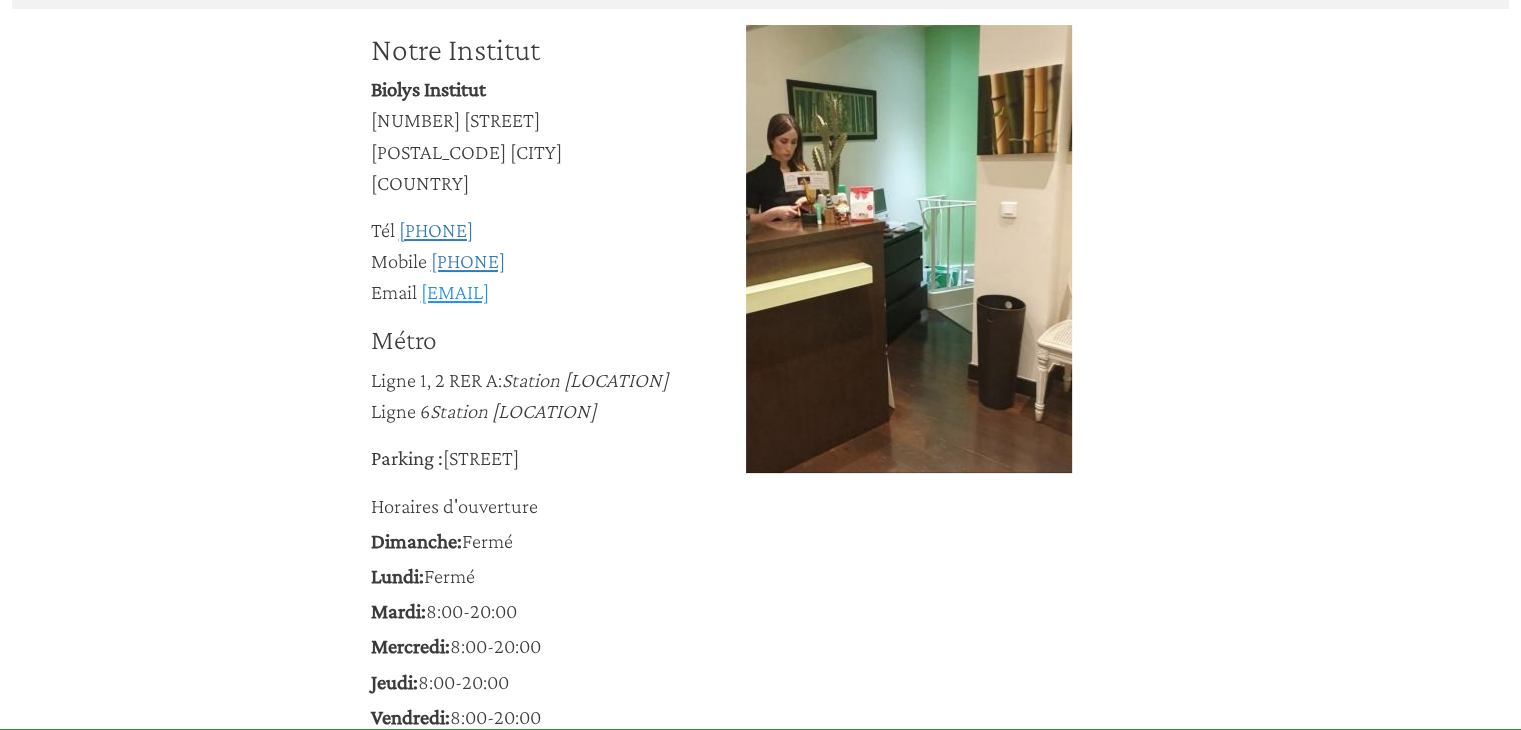 drag, startPoint x: 695, startPoint y: 293, endPoint x: 422, endPoint y: 301, distance: 273.1172 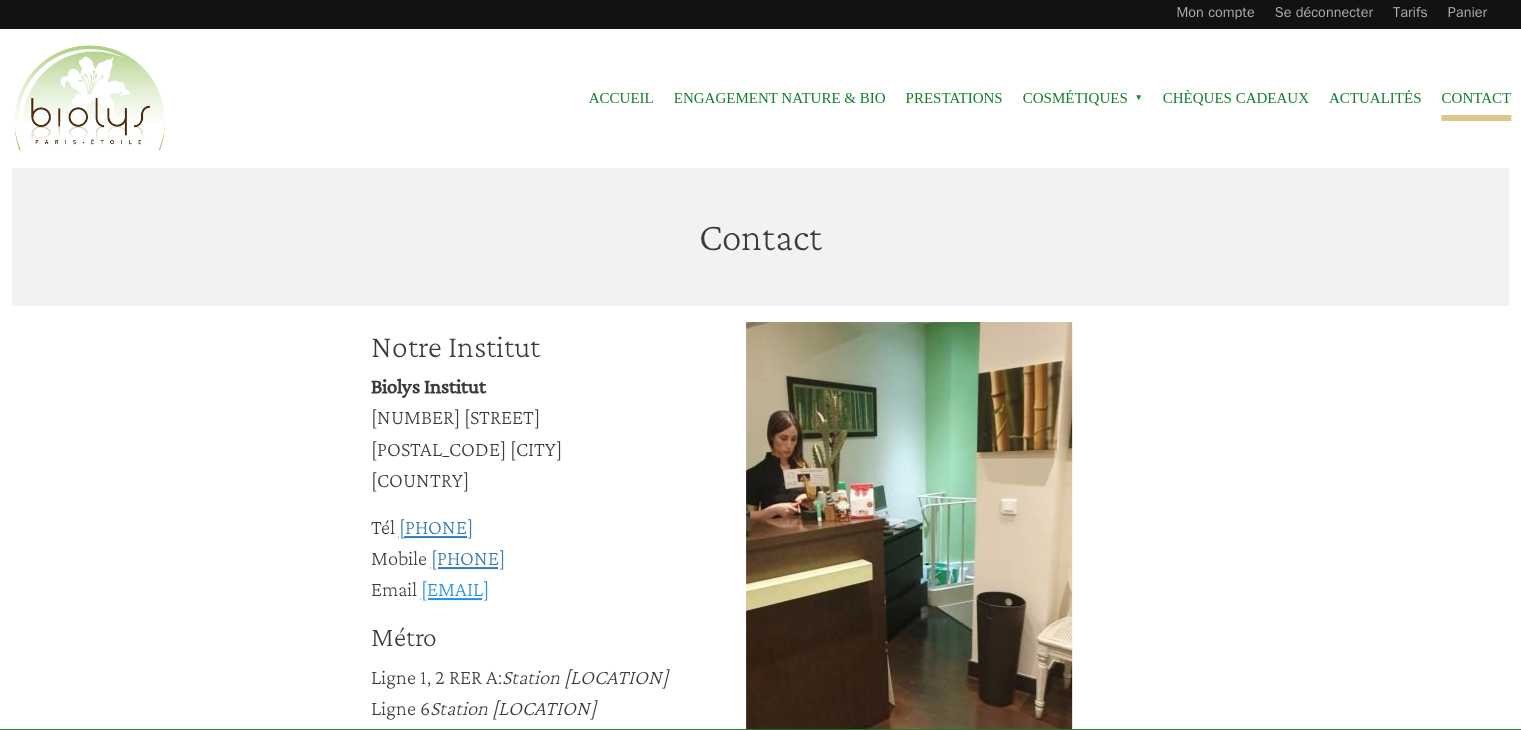 scroll, scrollTop: 0, scrollLeft: 0, axis: both 